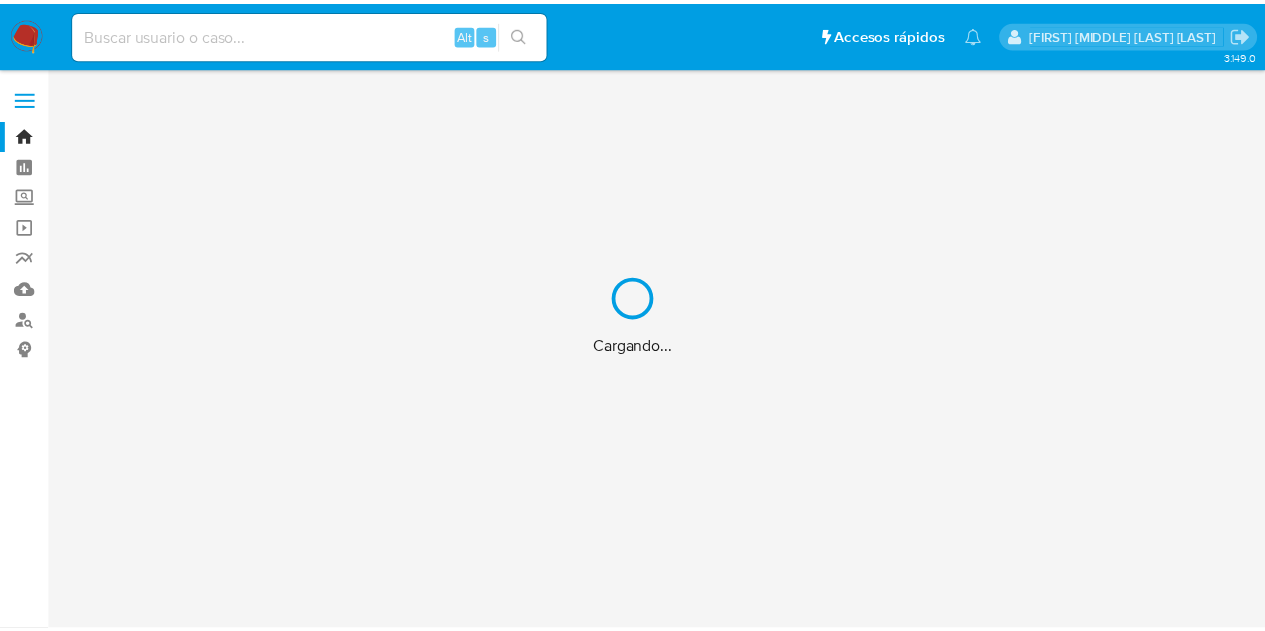 scroll, scrollTop: 0, scrollLeft: 0, axis: both 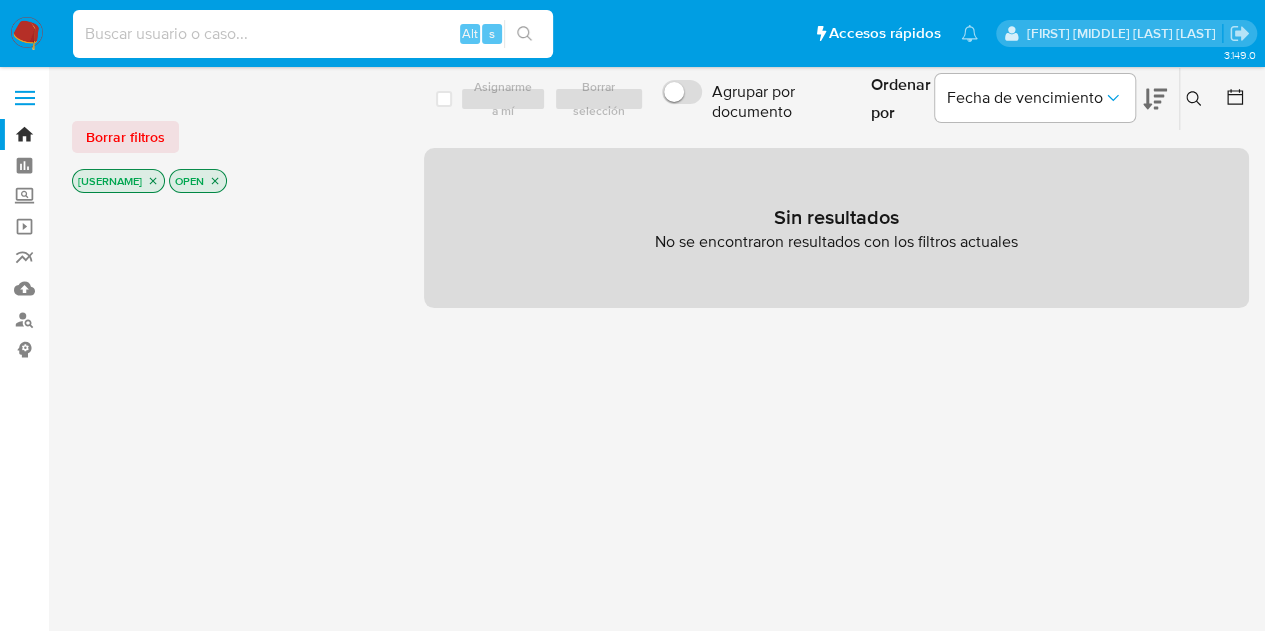 click at bounding box center (313, 34) 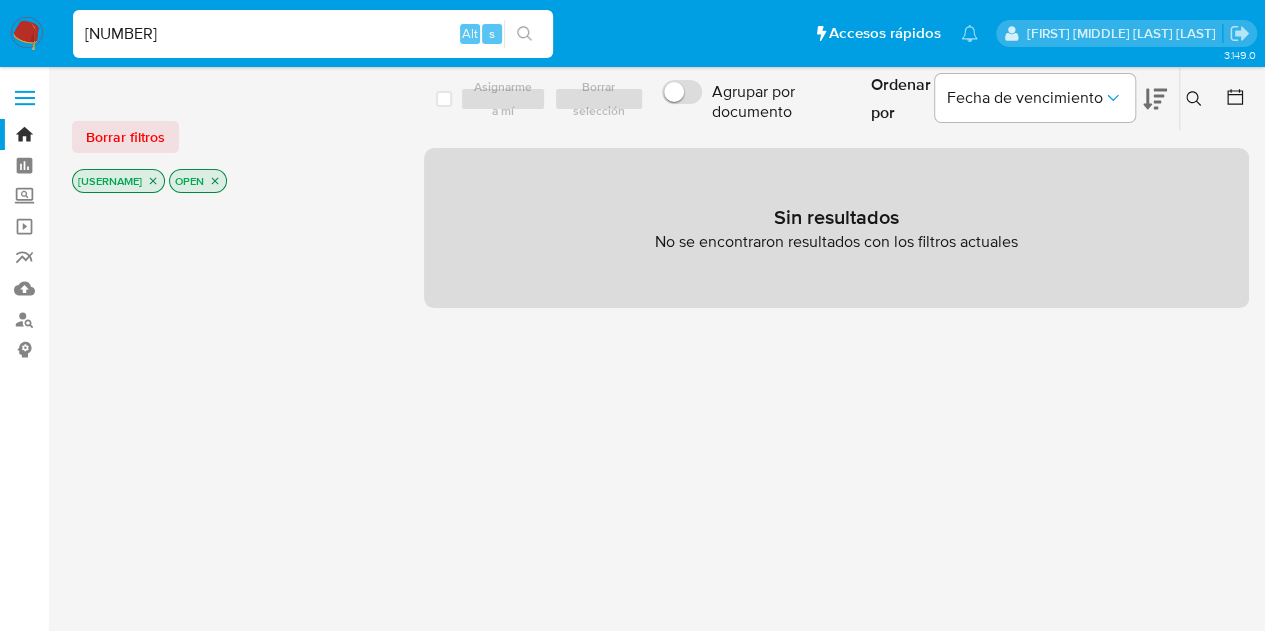 type on "2582694952" 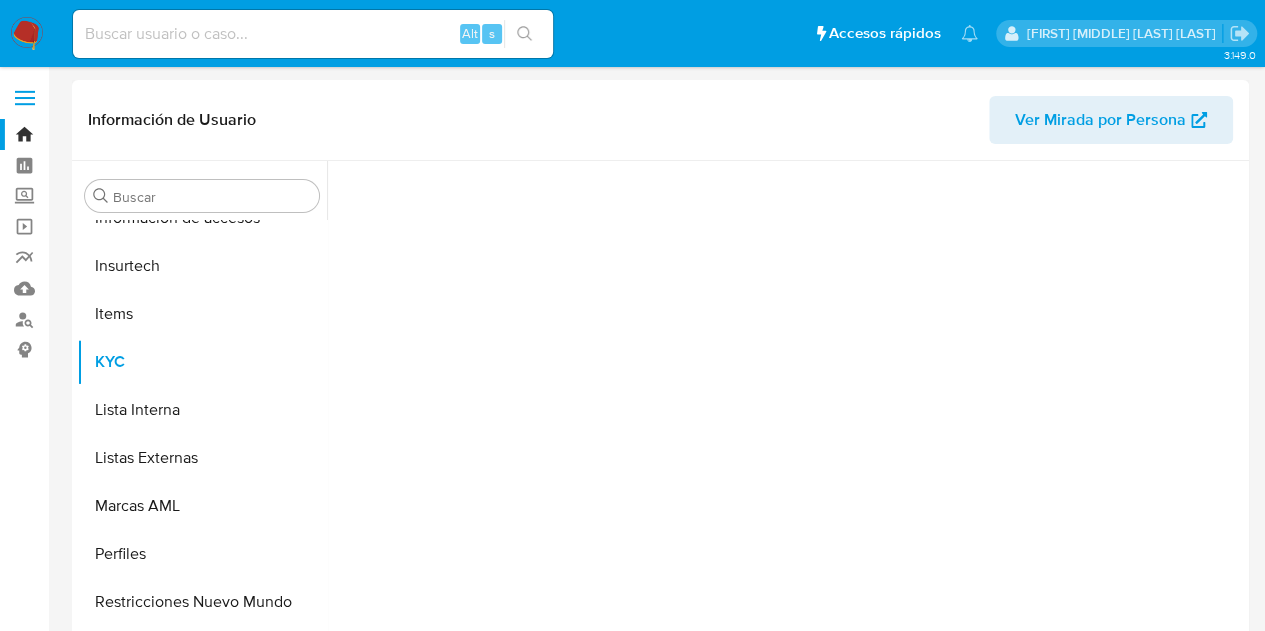 scroll, scrollTop: 797, scrollLeft: 0, axis: vertical 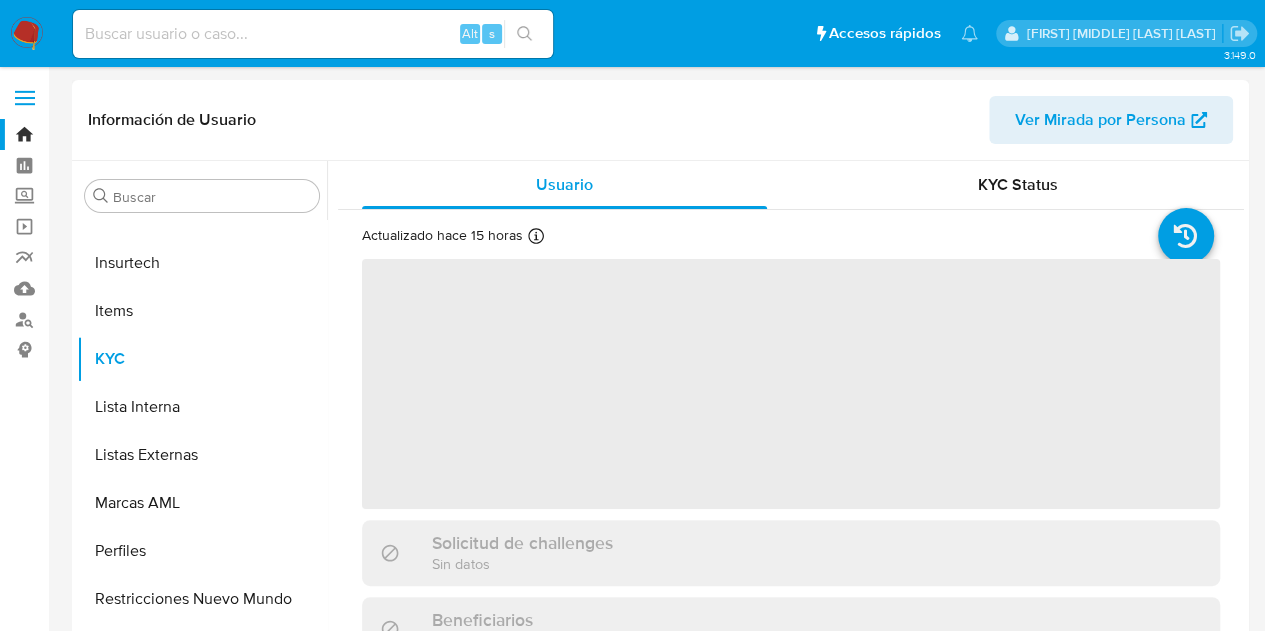 select on "10" 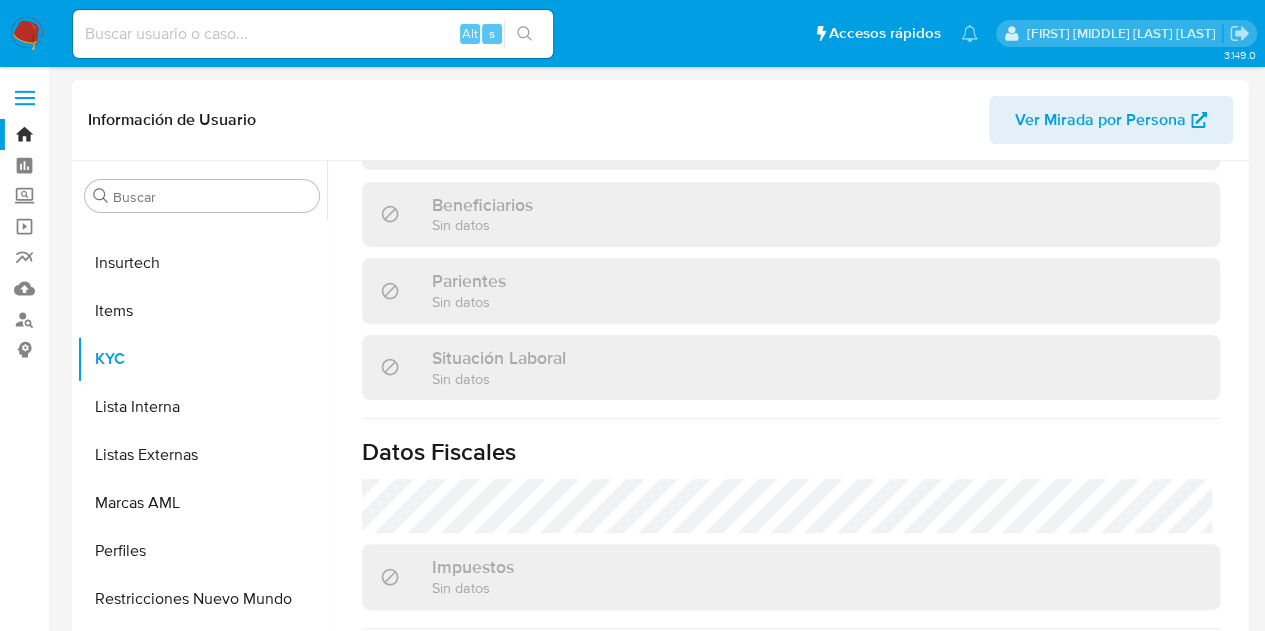 scroll, scrollTop: 1134, scrollLeft: 0, axis: vertical 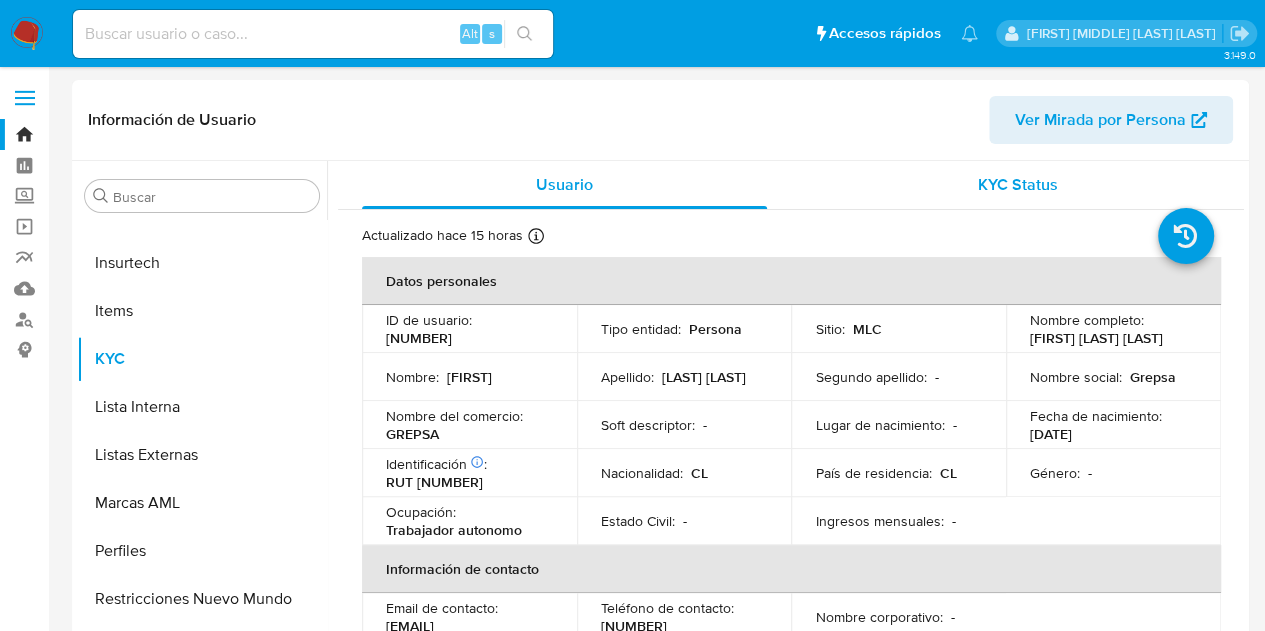 click on "KYC Status" at bounding box center [1017, 185] 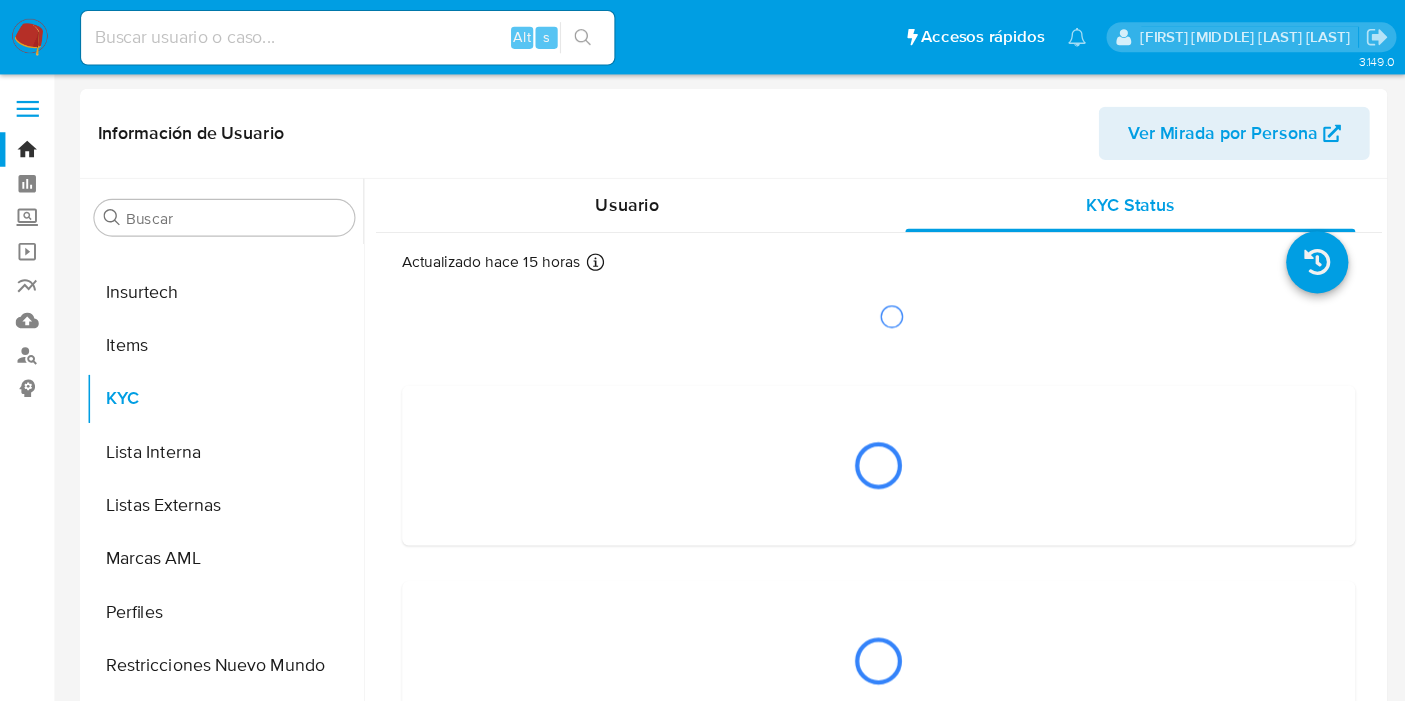 scroll, scrollTop: 796, scrollLeft: 0, axis: vertical 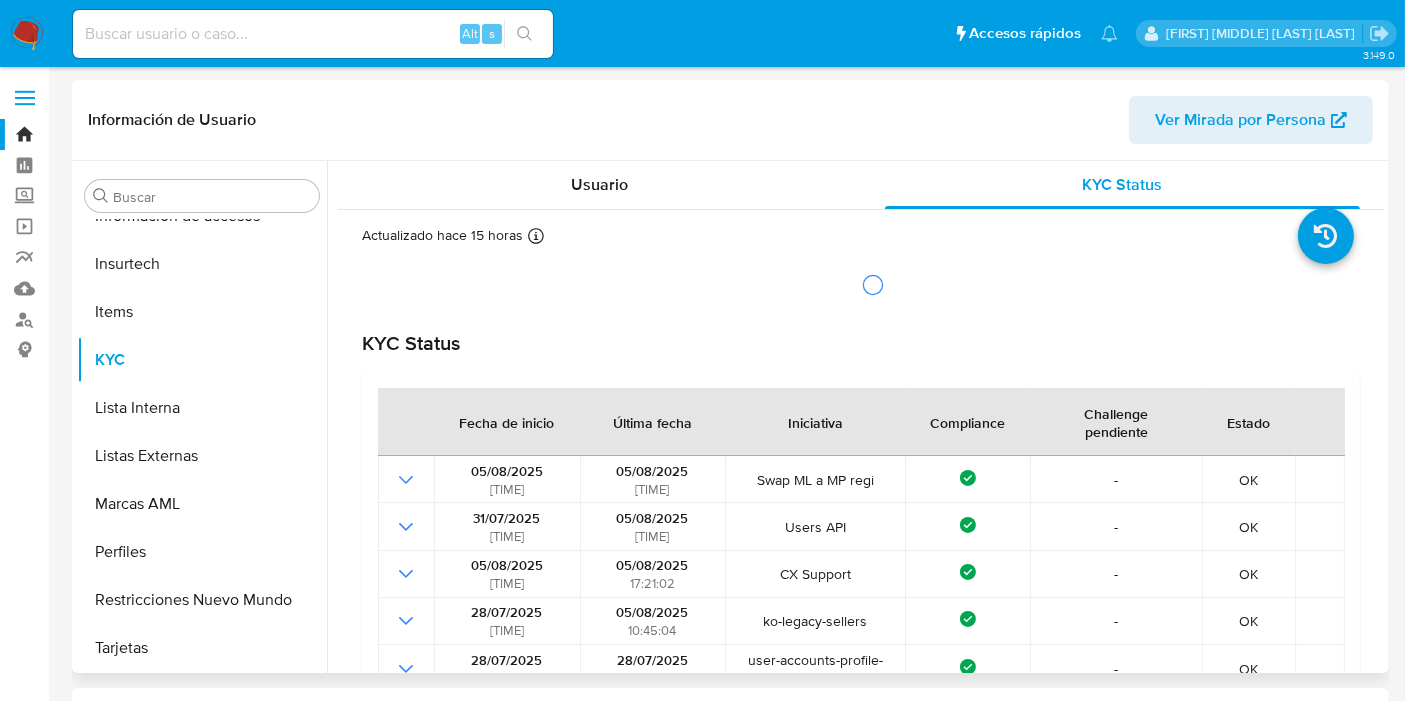 drag, startPoint x: 1235, startPoint y: 1, endPoint x: 731, endPoint y: 104, distance: 514.4172 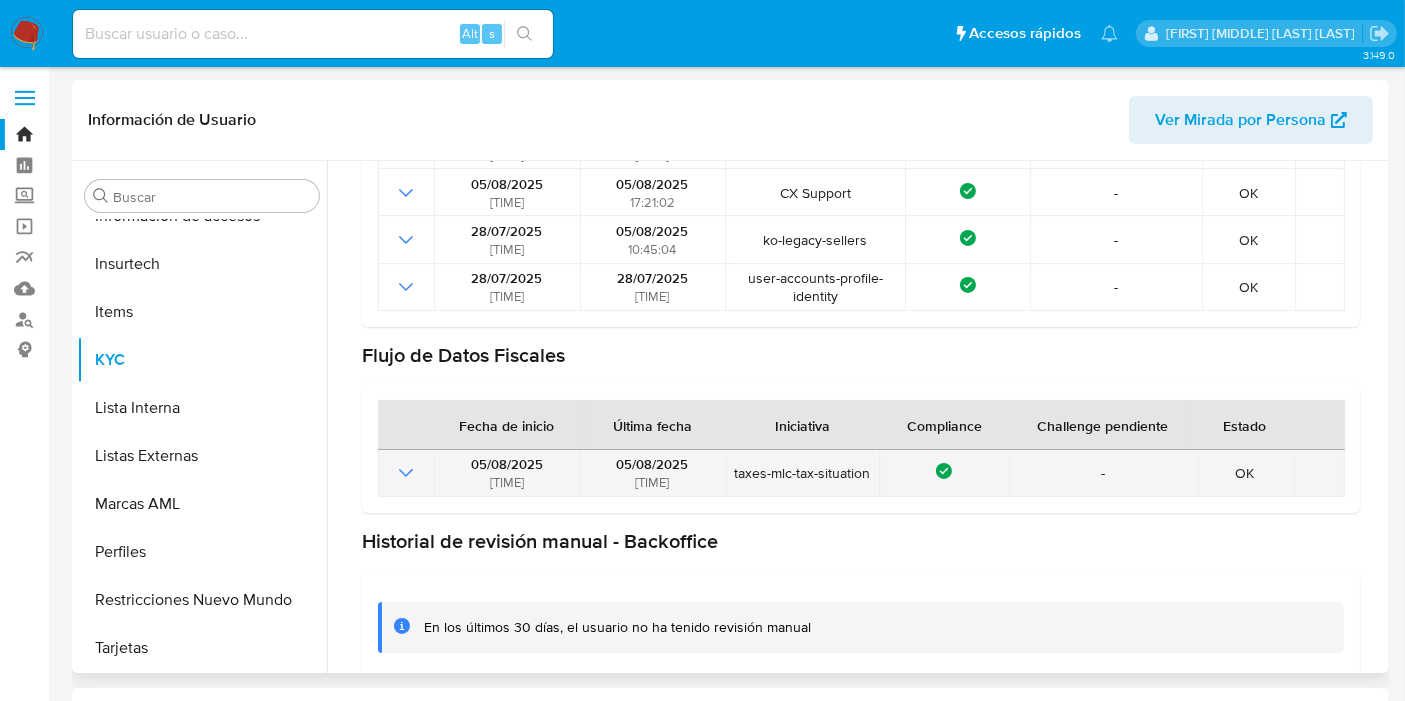 scroll, scrollTop: 471, scrollLeft: 0, axis: vertical 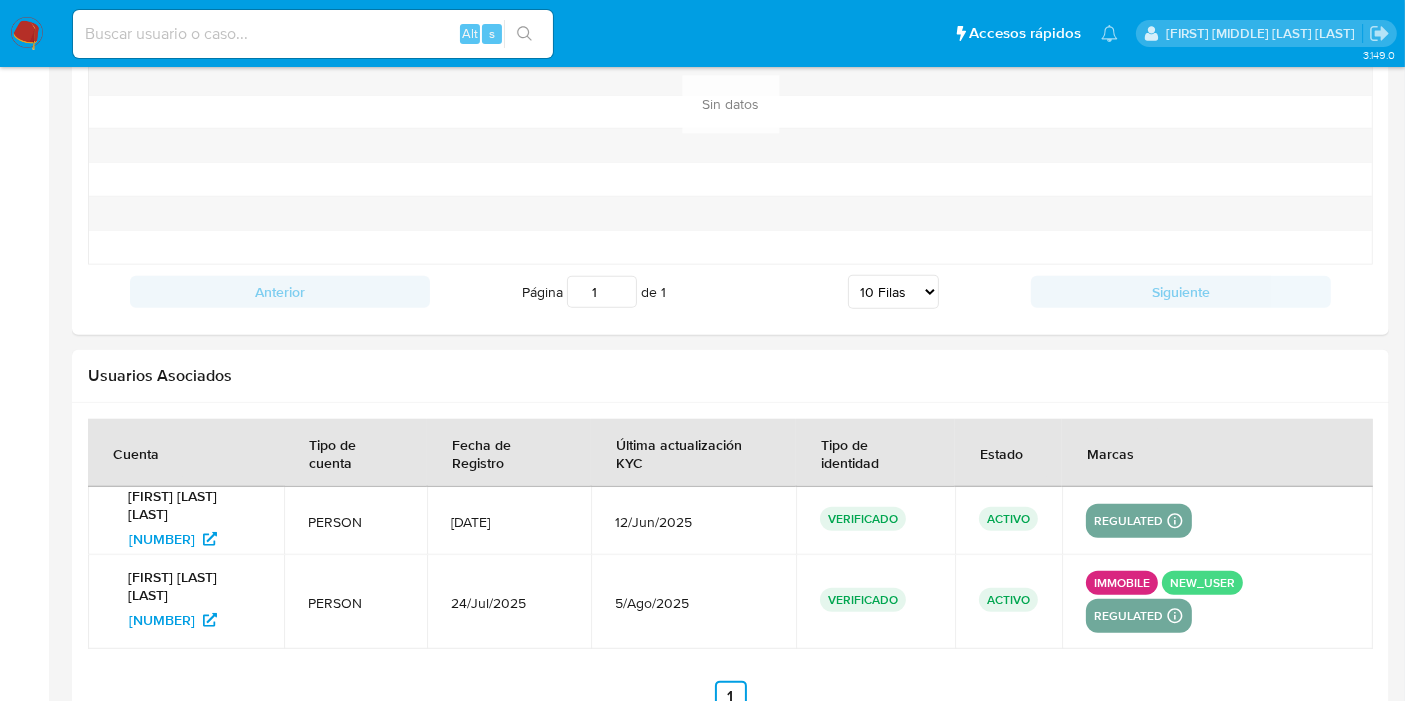 click at bounding box center (313, 34) 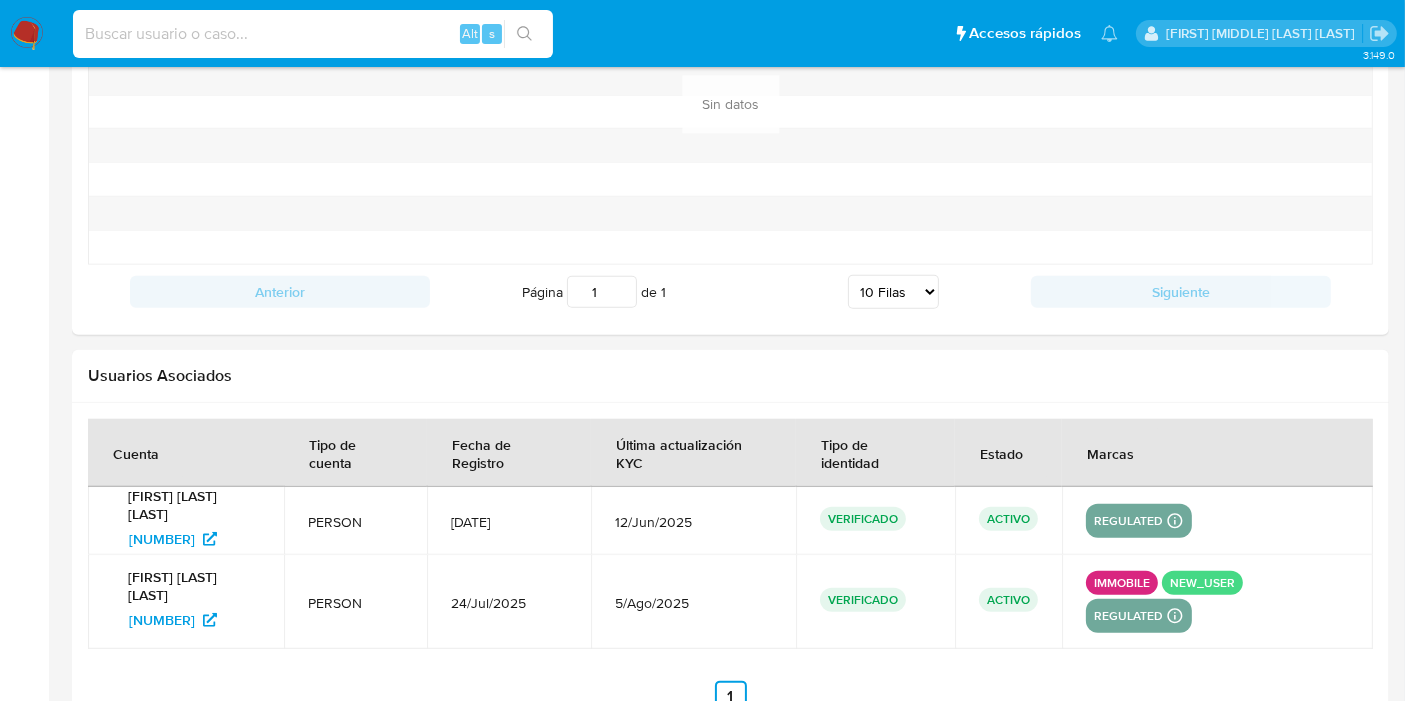 paste on "2575190992" 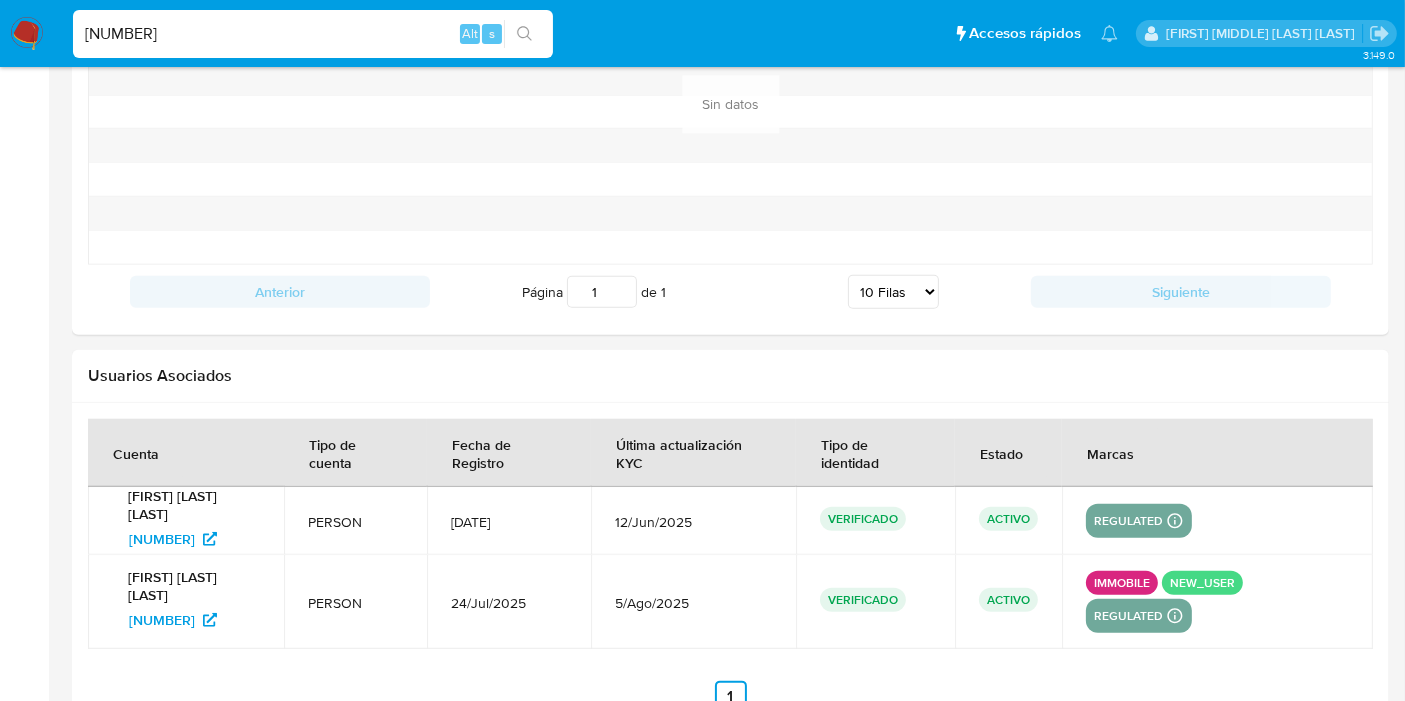 type on "2575190992" 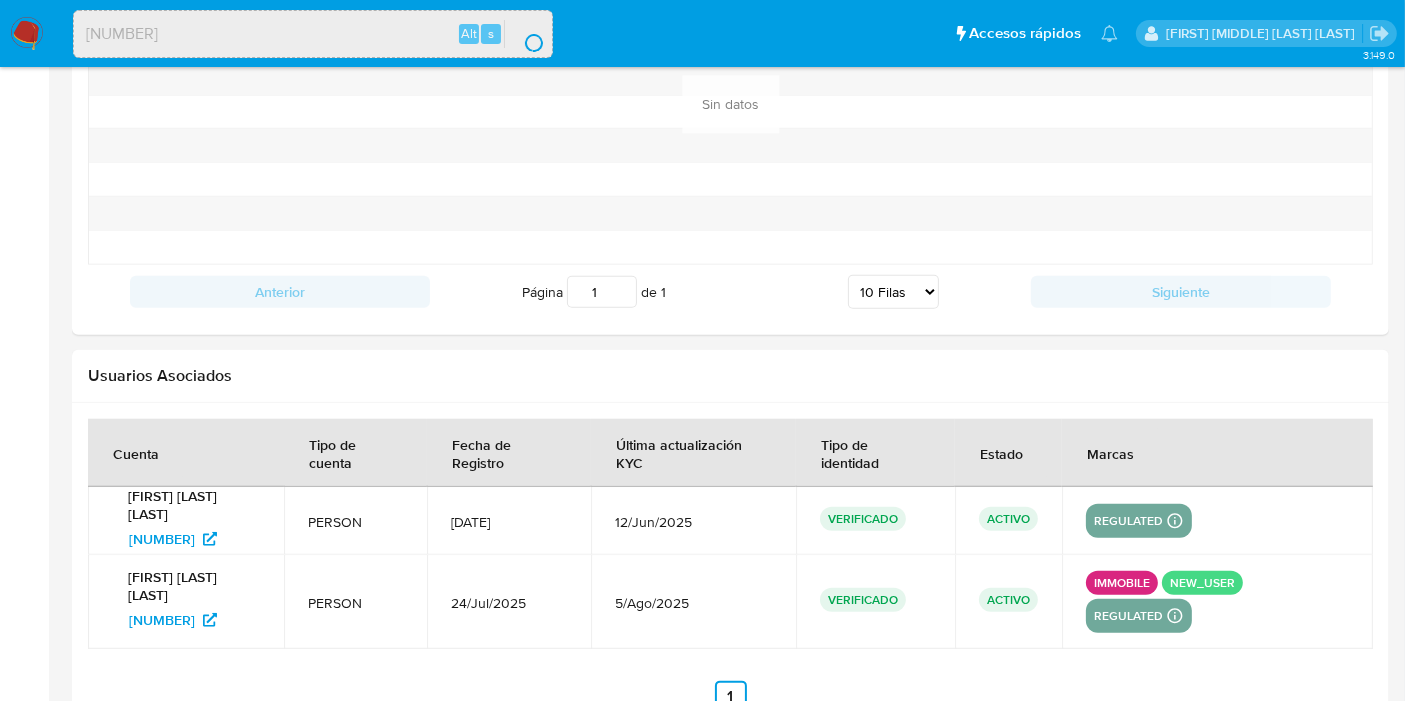scroll, scrollTop: 0, scrollLeft: 0, axis: both 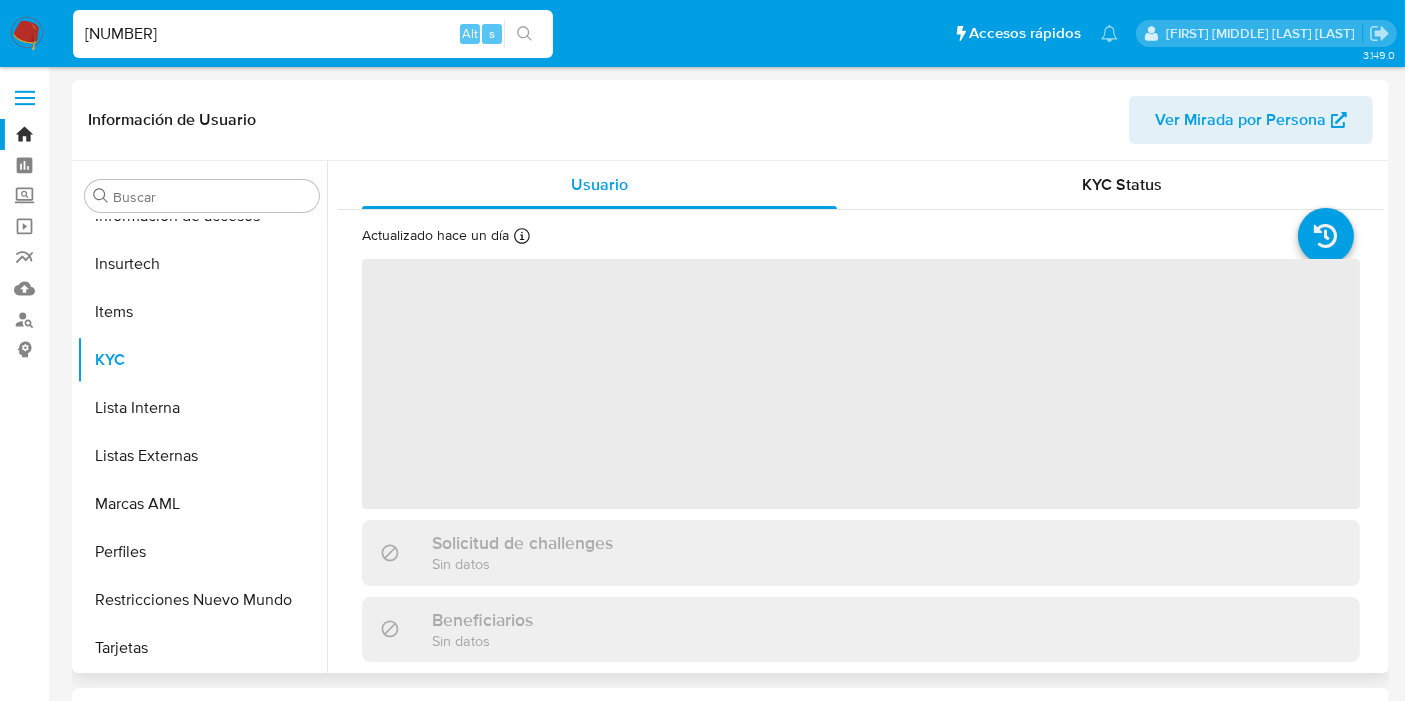 select on "10" 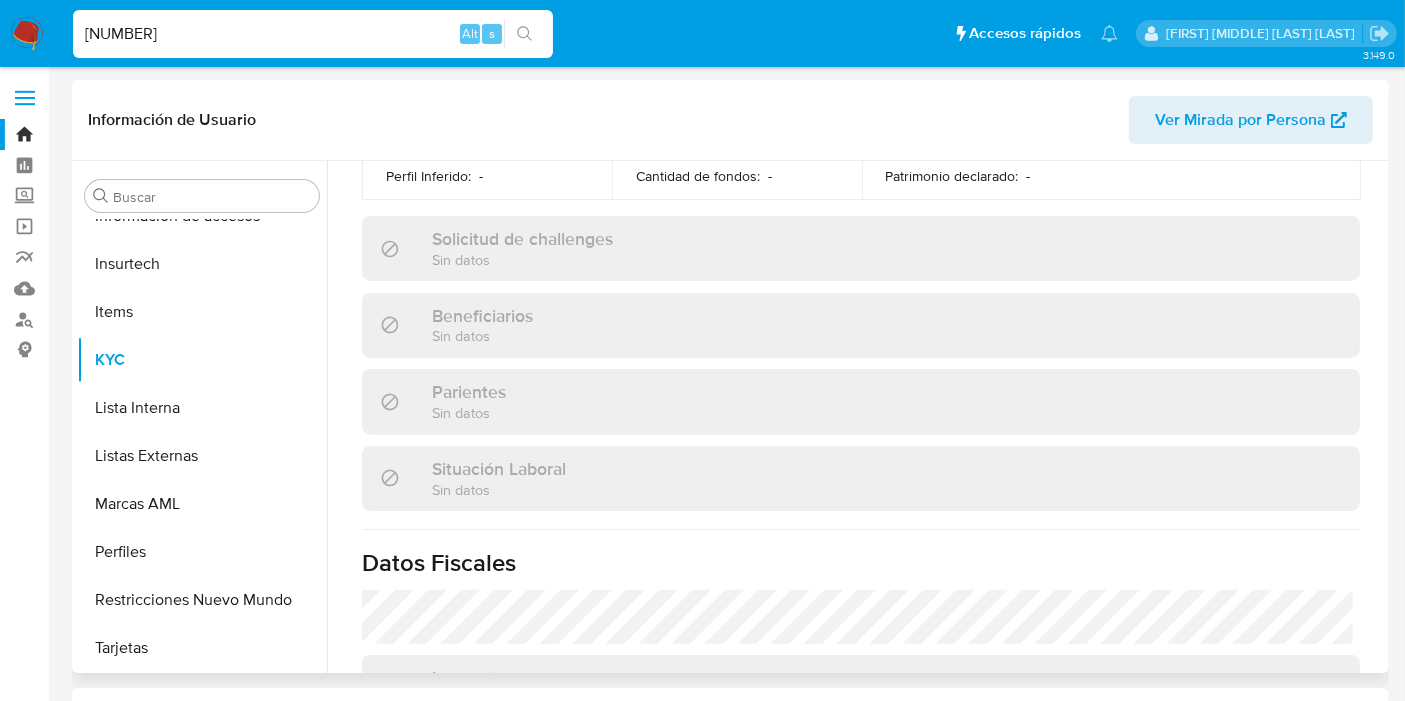 scroll, scrollTop: 1122, scrollLeft: 0, axis: vertical 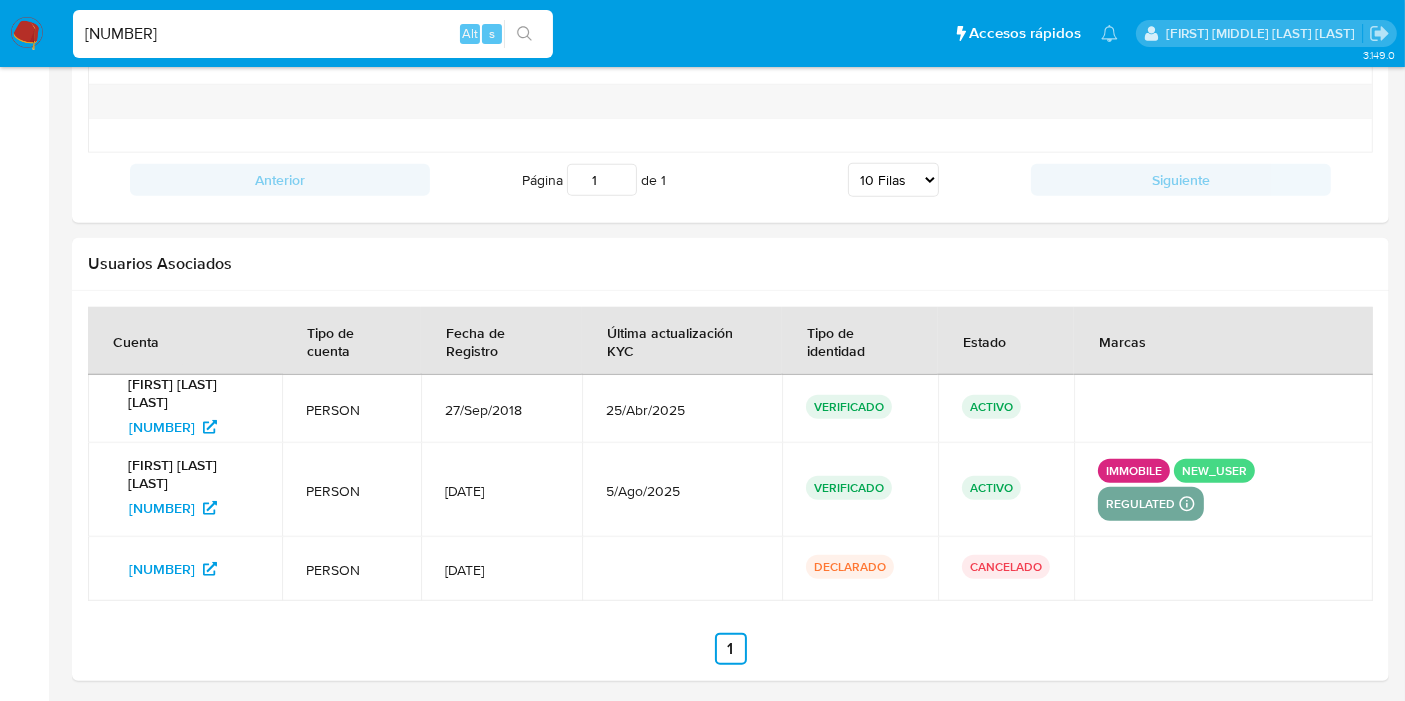 drag, startPoint x: 306, startPoint y: 34, endPoint x: 0, endPoint y: 34, distance: 306 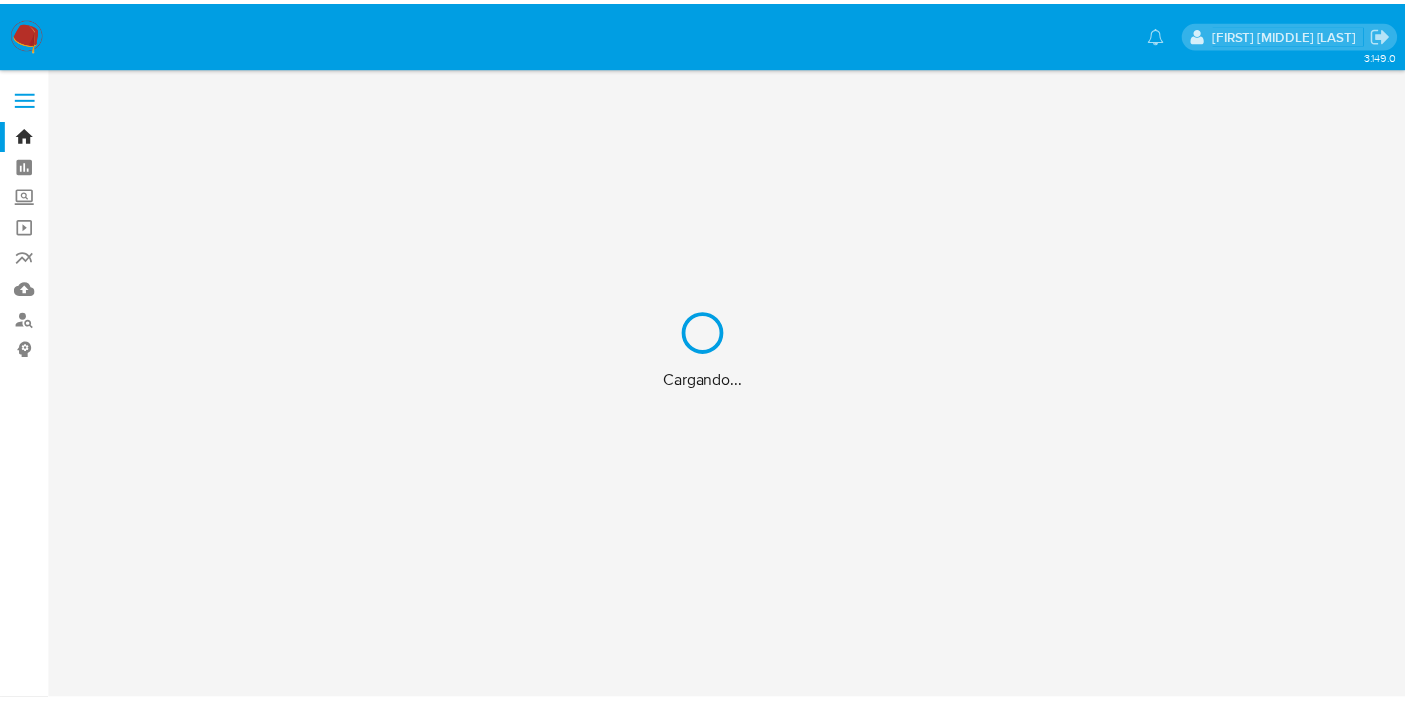 scroll, scrollTop: 0, scrollLeft: 0, axis: both 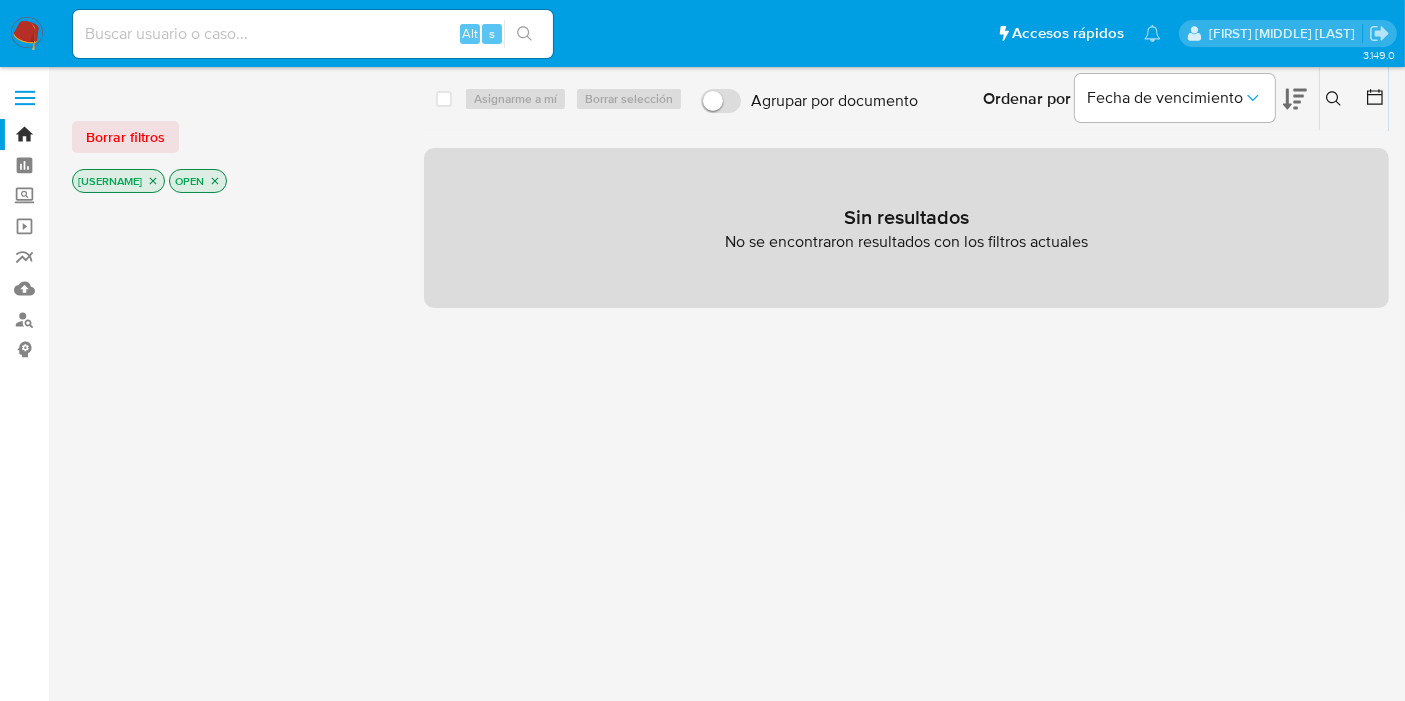click 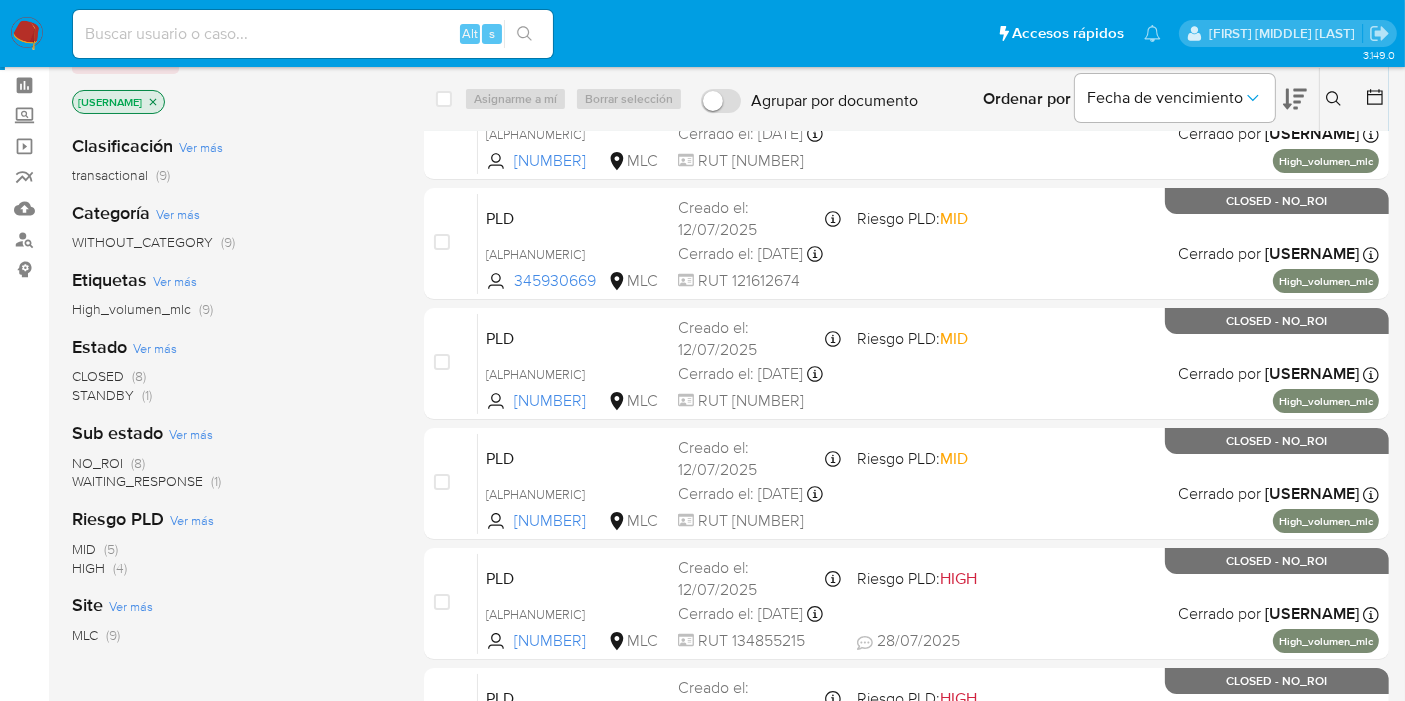 scroll, scrollTop: 111, scrollLeft: 0, axis: vertical 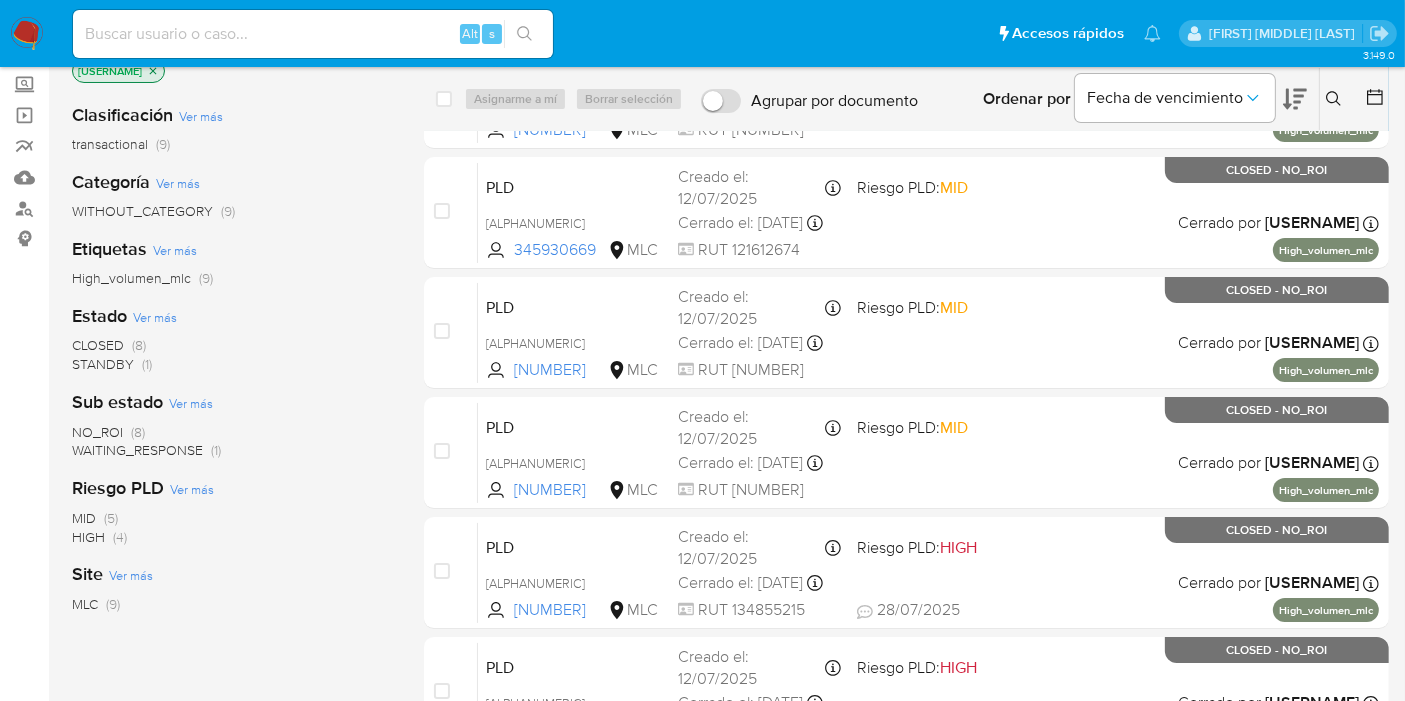 click on "STANDBY" at bounding box center [103, 364] 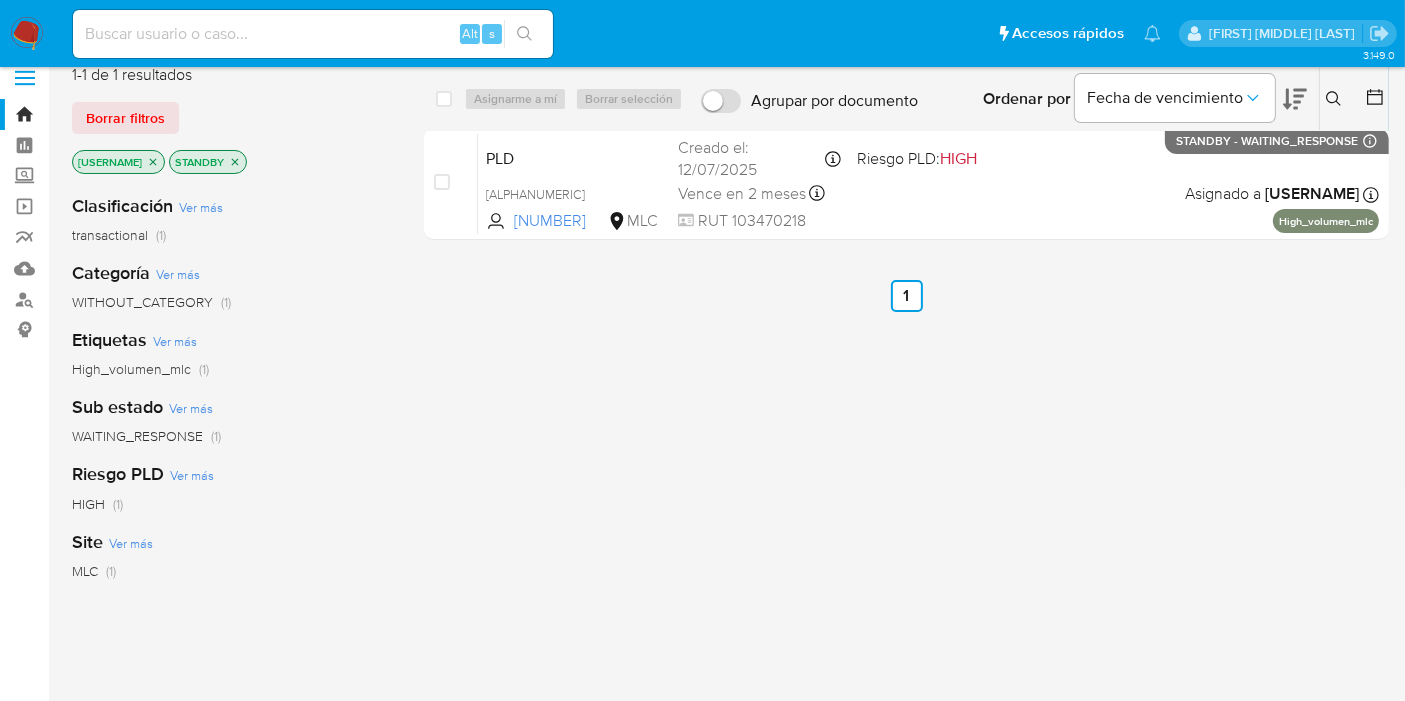 scroll, scrollTop: 0, scrollLeft: 0, axis: both 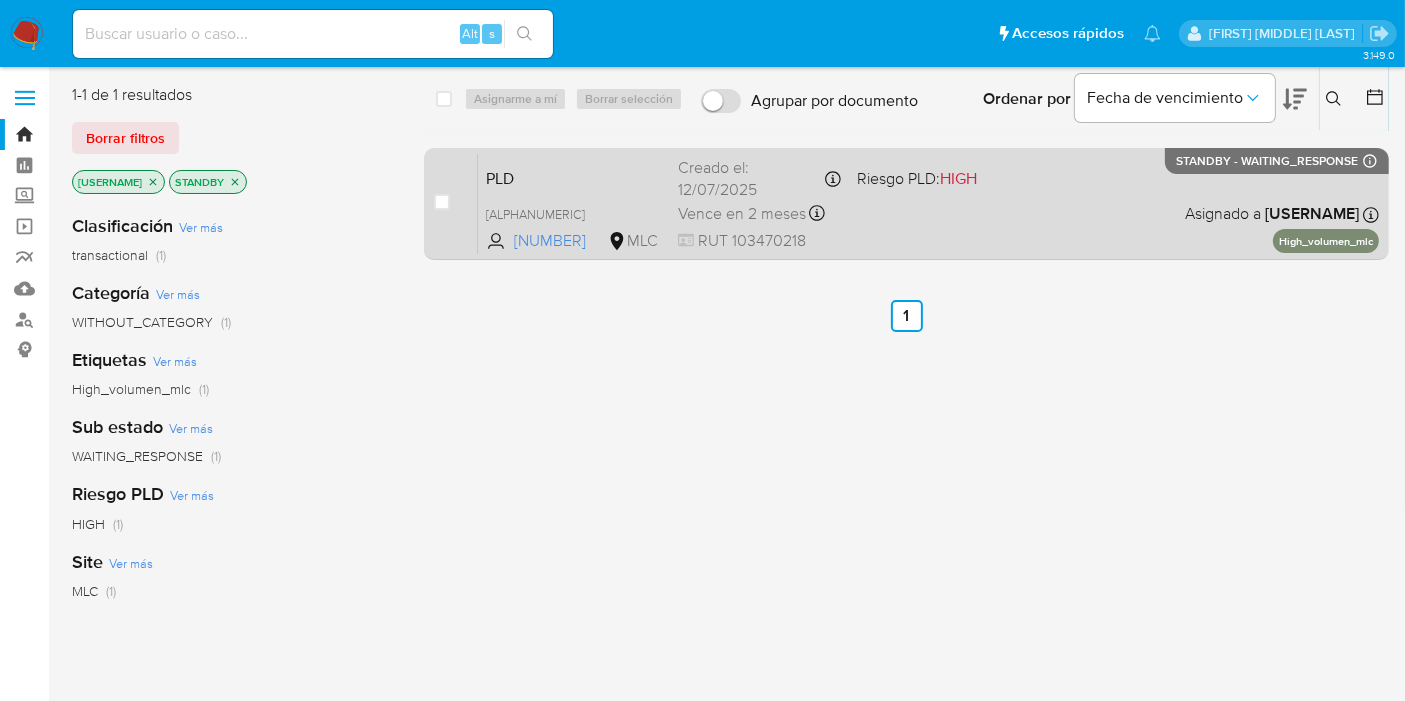 click on "PLD 8oNRqyWtE2ICasQTM2GQuOKU 1921431876 MLC Riesgo PLD:  HIGH Creado el: 12/07/2025   Creado el: 12/07/2025 15:06:18 Vence en 2 meses   Vence el 10/10/2025 16:06:19 RUT   103470218 Asignado a   pfalcondesot   Asignado el: 17/07/2025 17:30:21 High_volumen_mlc STANDBY - WAITING_RESPONSE    Expiración: 06/08/2025 19:59:59 (en 9 horas)" at bounding box center (928, 203) 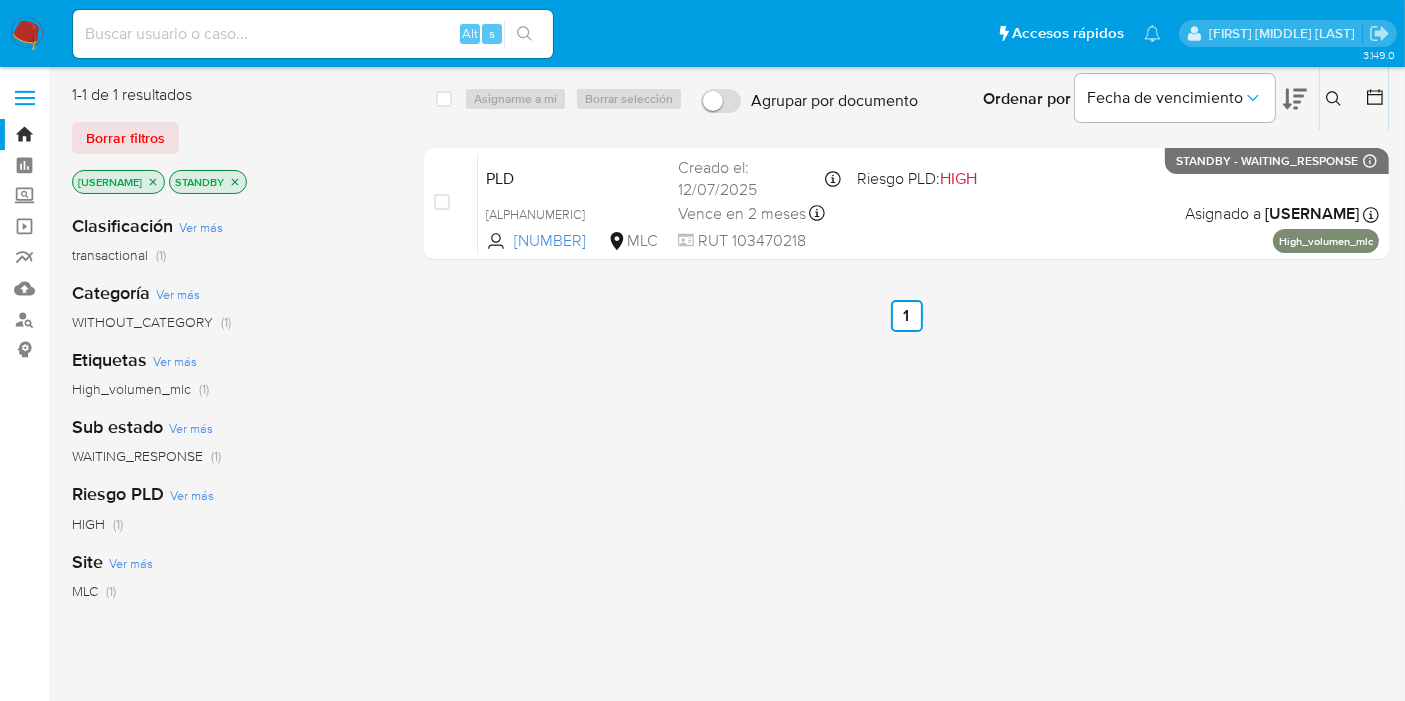 click on "pfalcondesot" at bounding box center [118, 182] 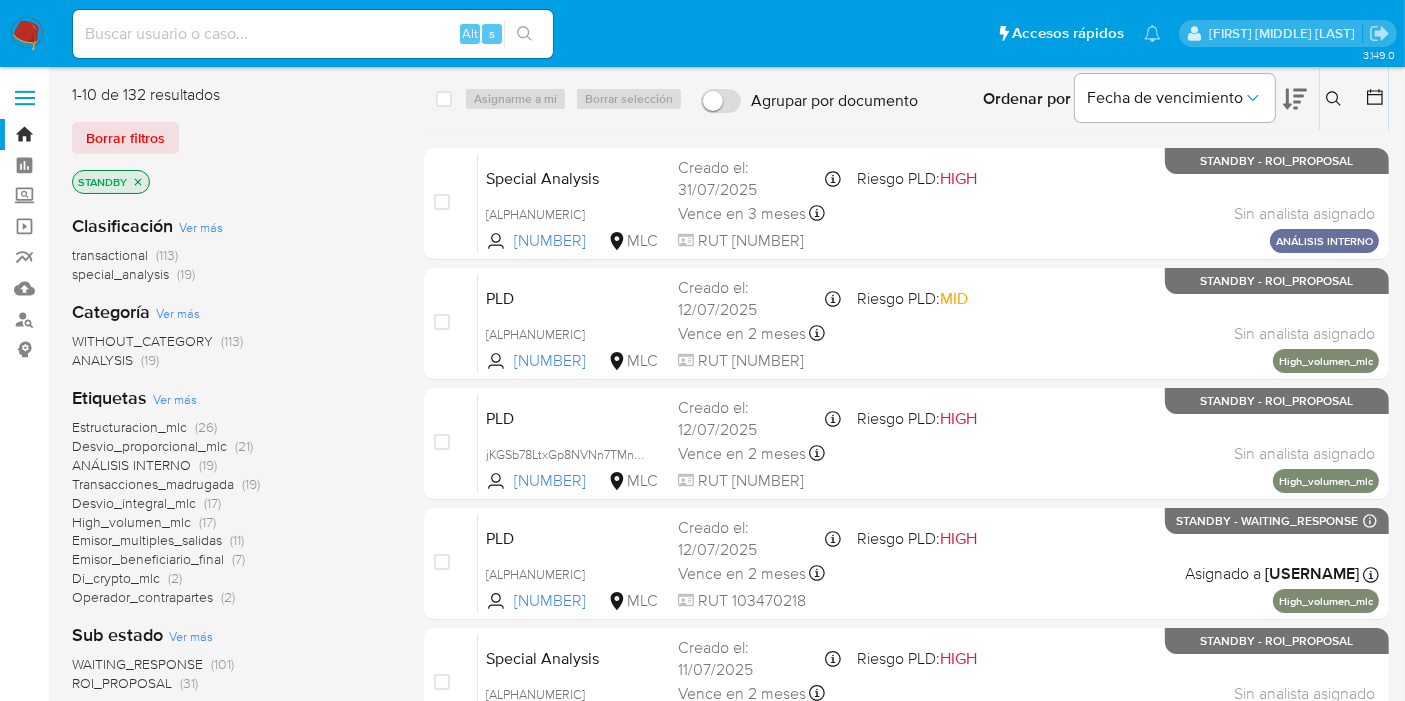click 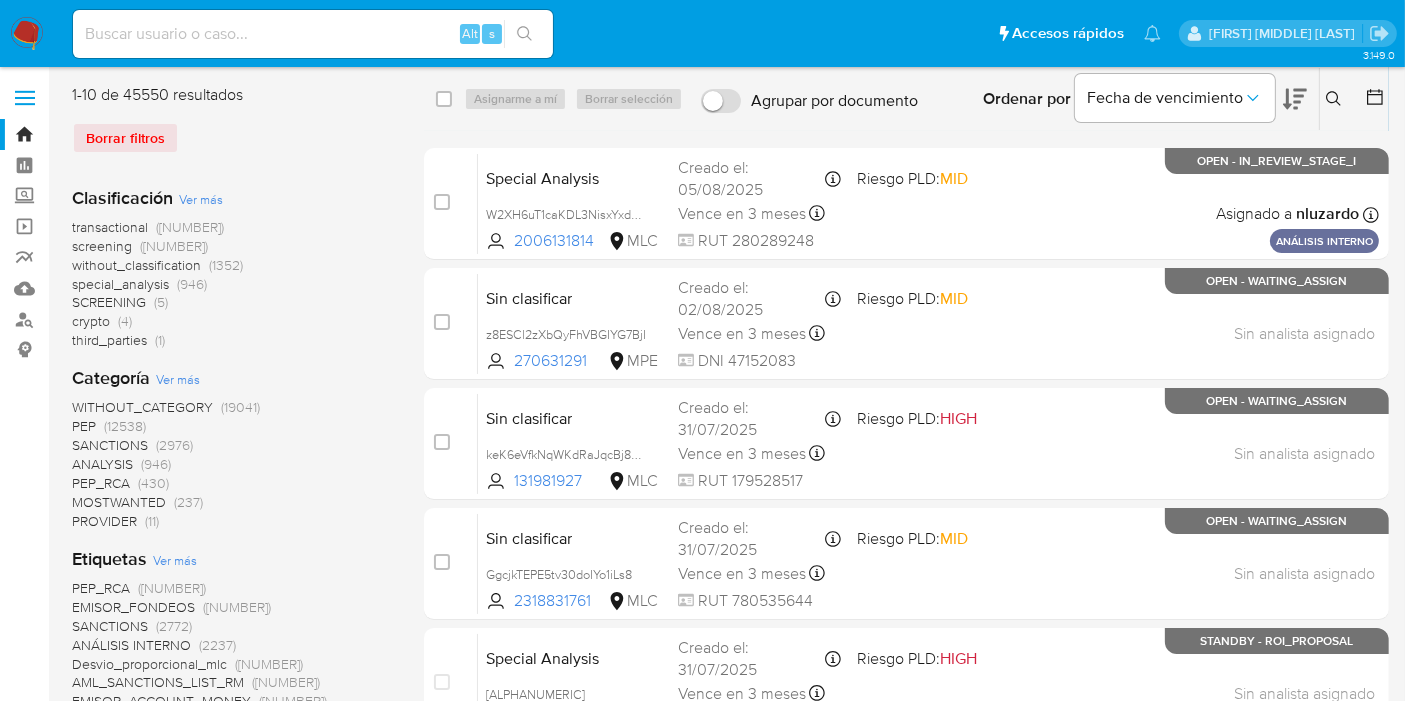 click at bounding box center (1371, 99) 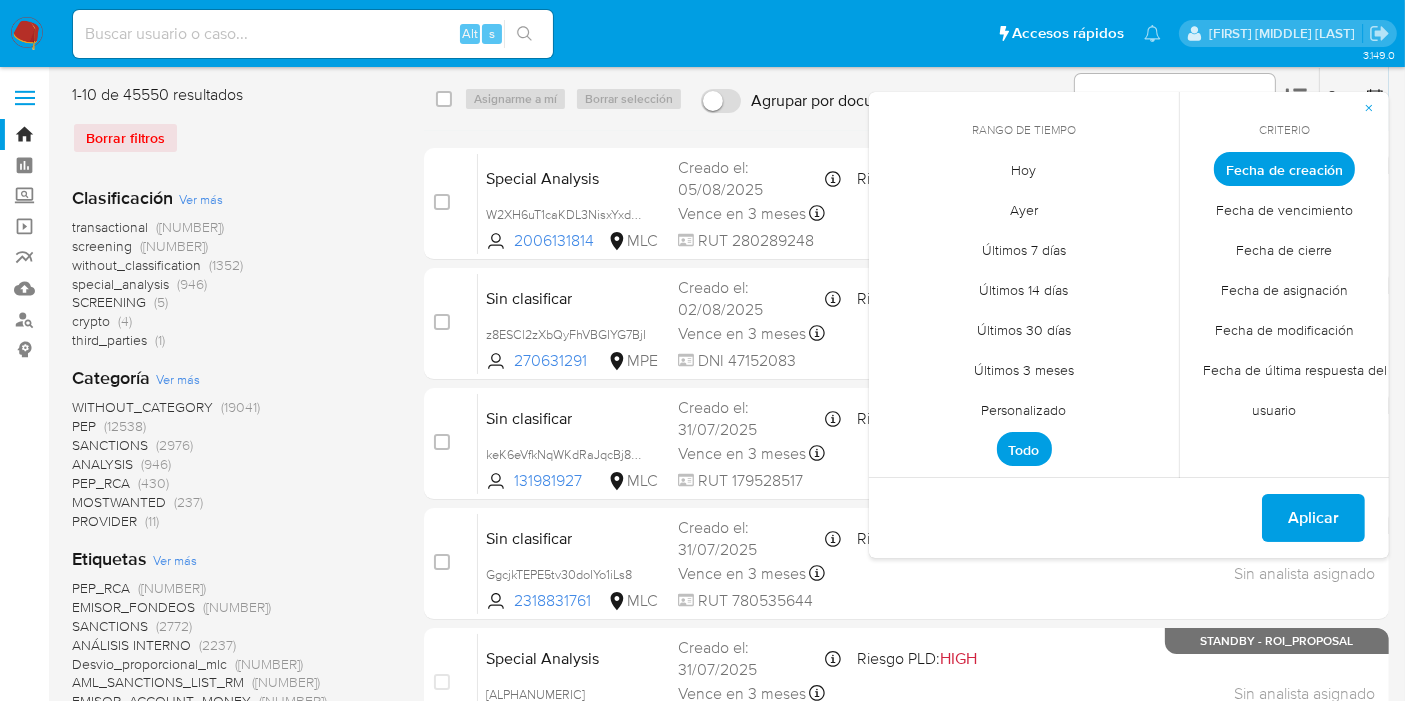 click on "Fecha de cierre" at bounding box center (1285, 250) 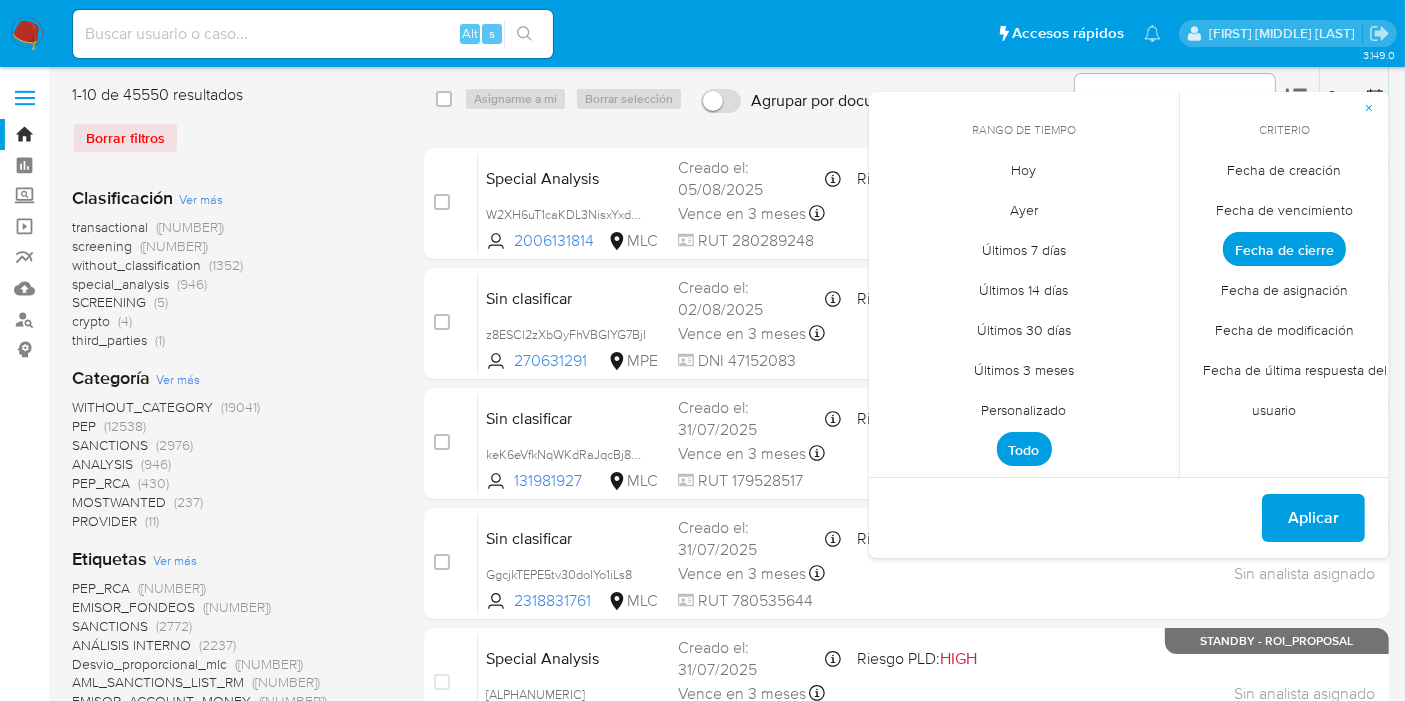 click on "Personalizado" at bounding box center [1024, 410] 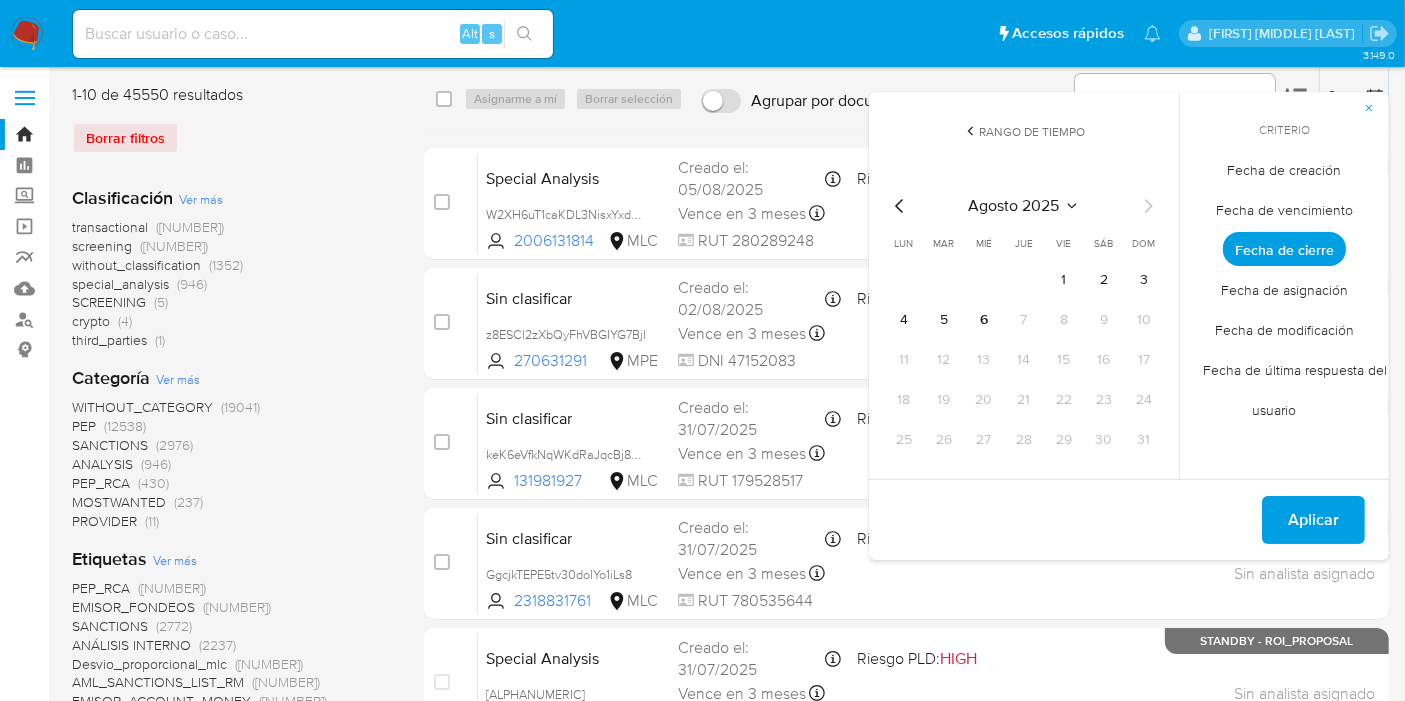 click 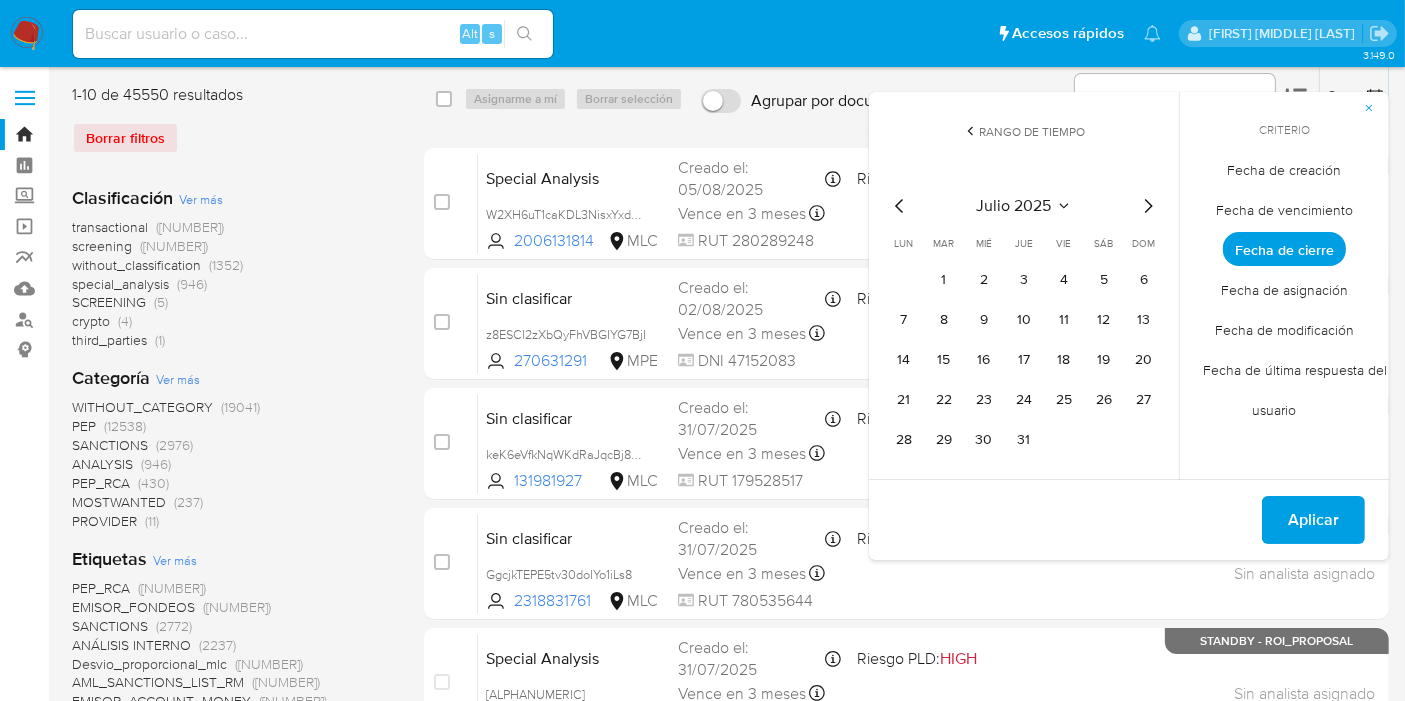 click 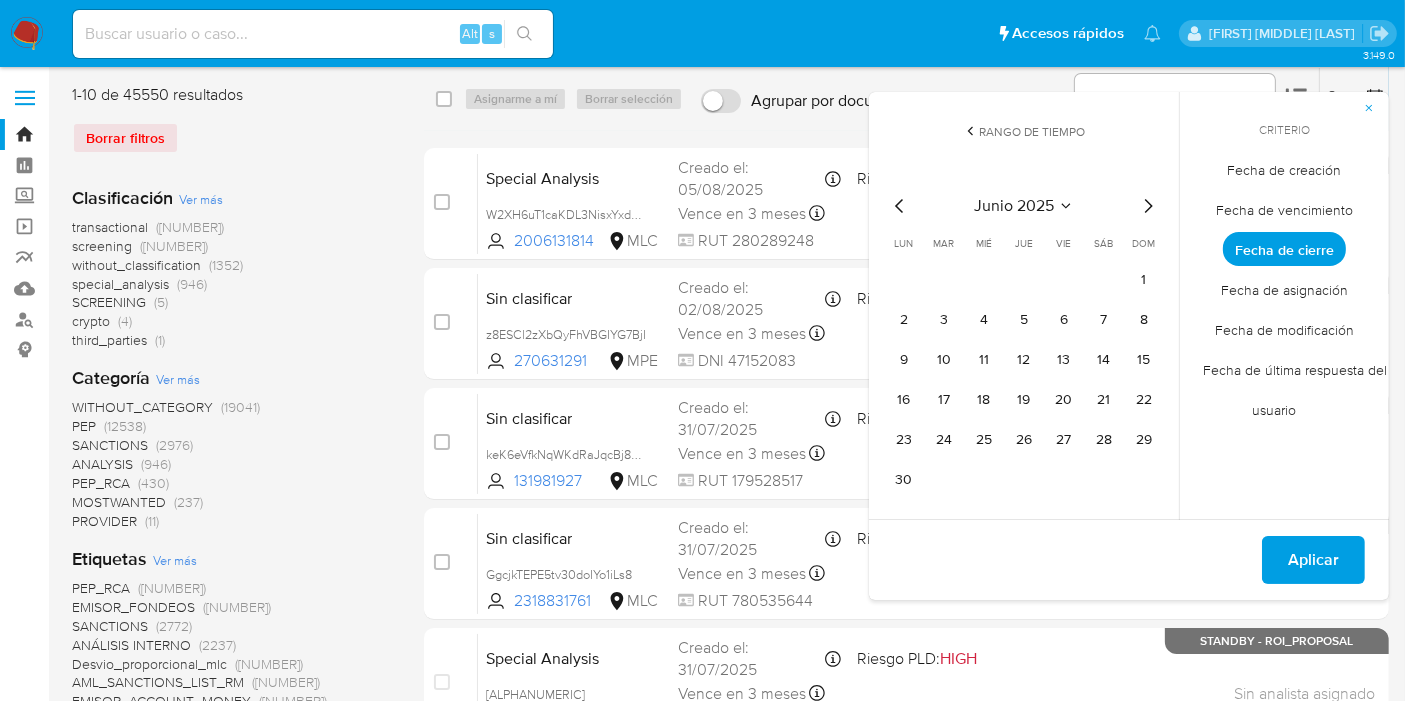 click 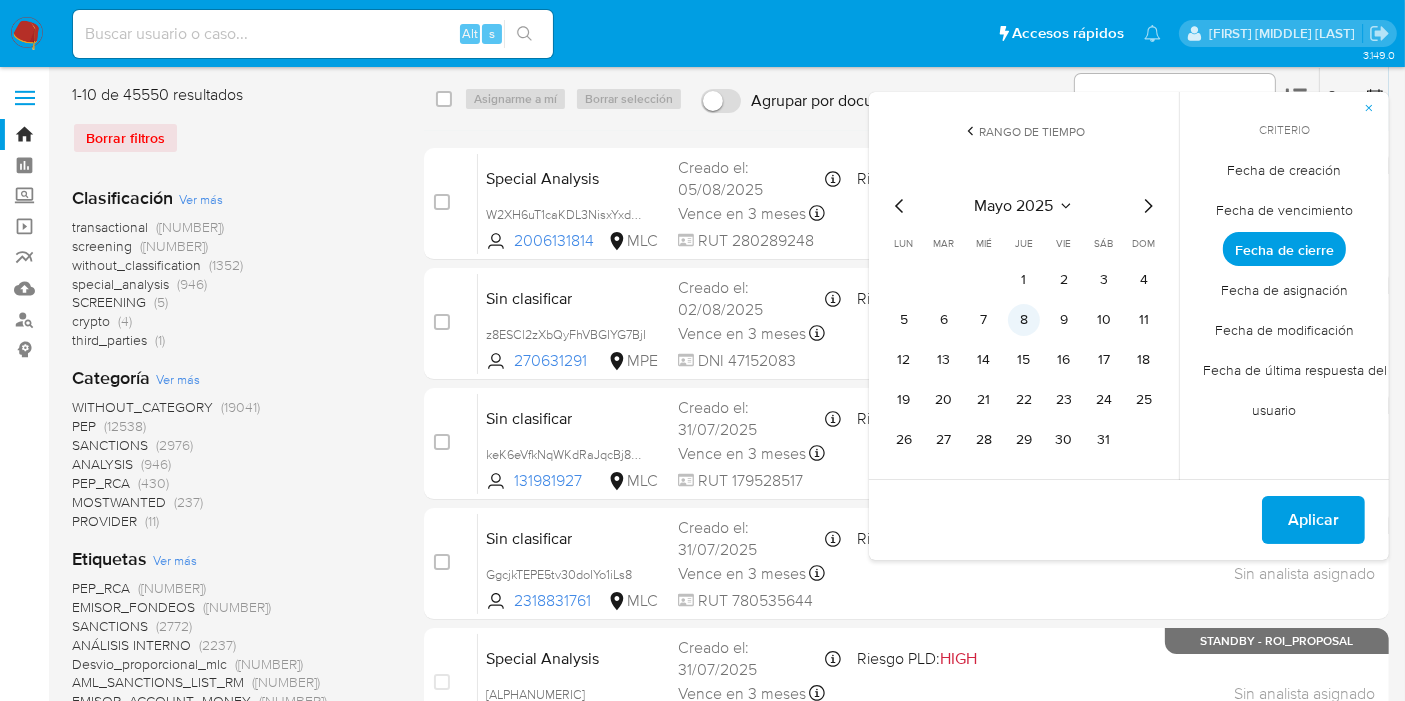 click on "8" at bounding box center (1024, 320) 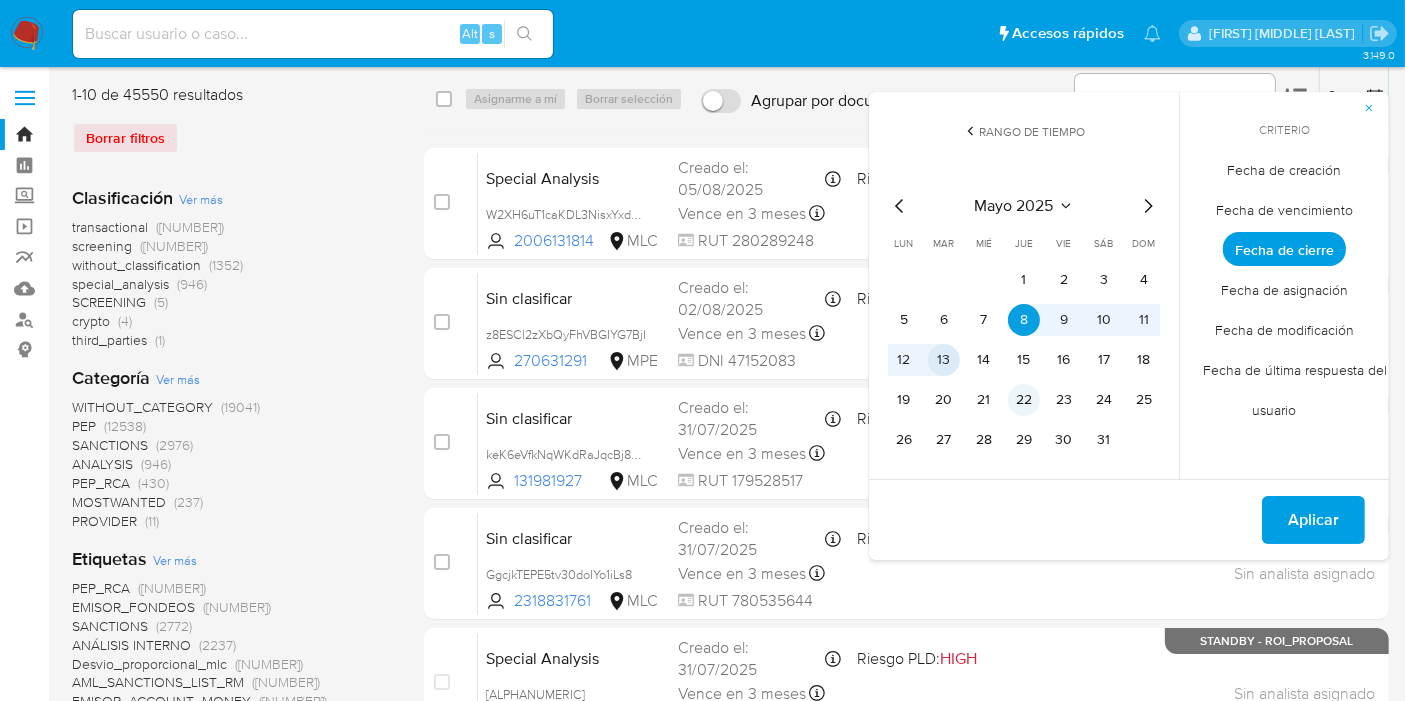 drag, startPoint x: 942, startPoint y: 353, endPoint x: 1009, endPoint y: 384, distance: 73.82411 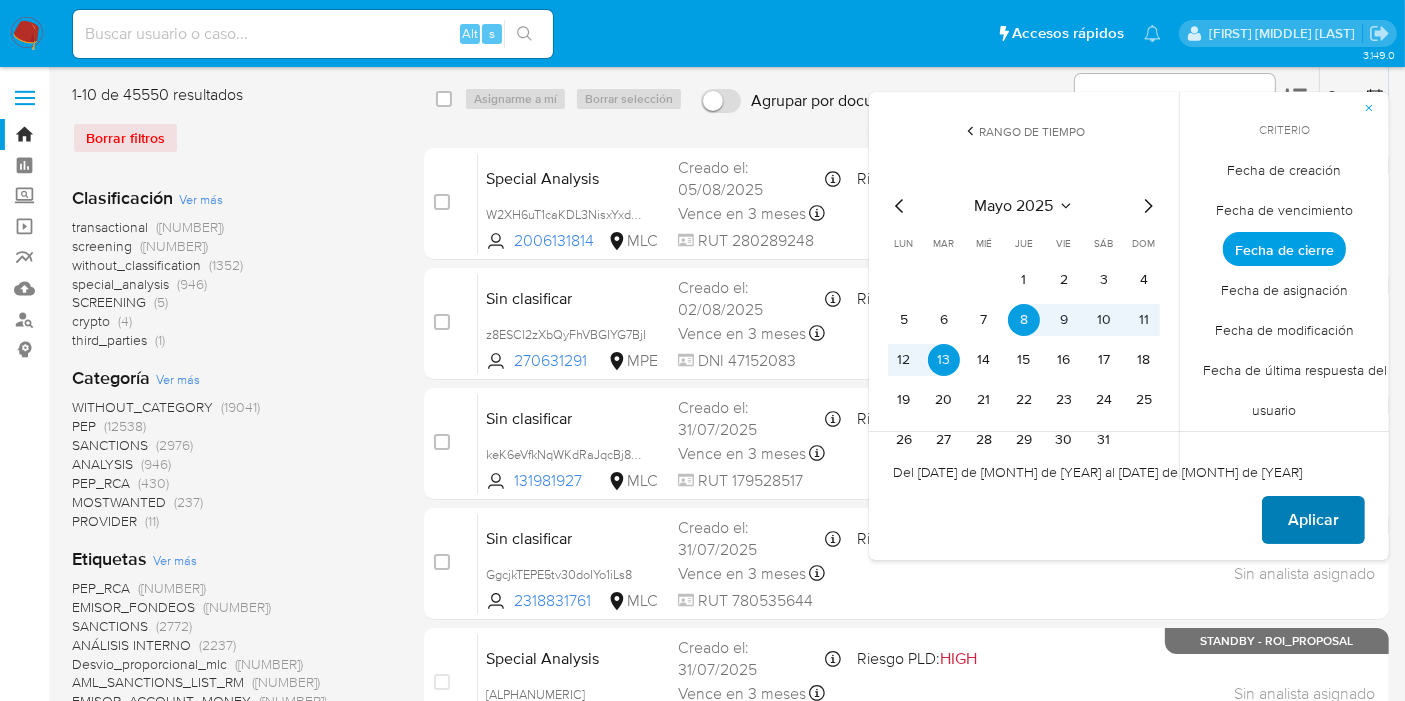 click on "Aplicar" at bounding box center [1313, 520] 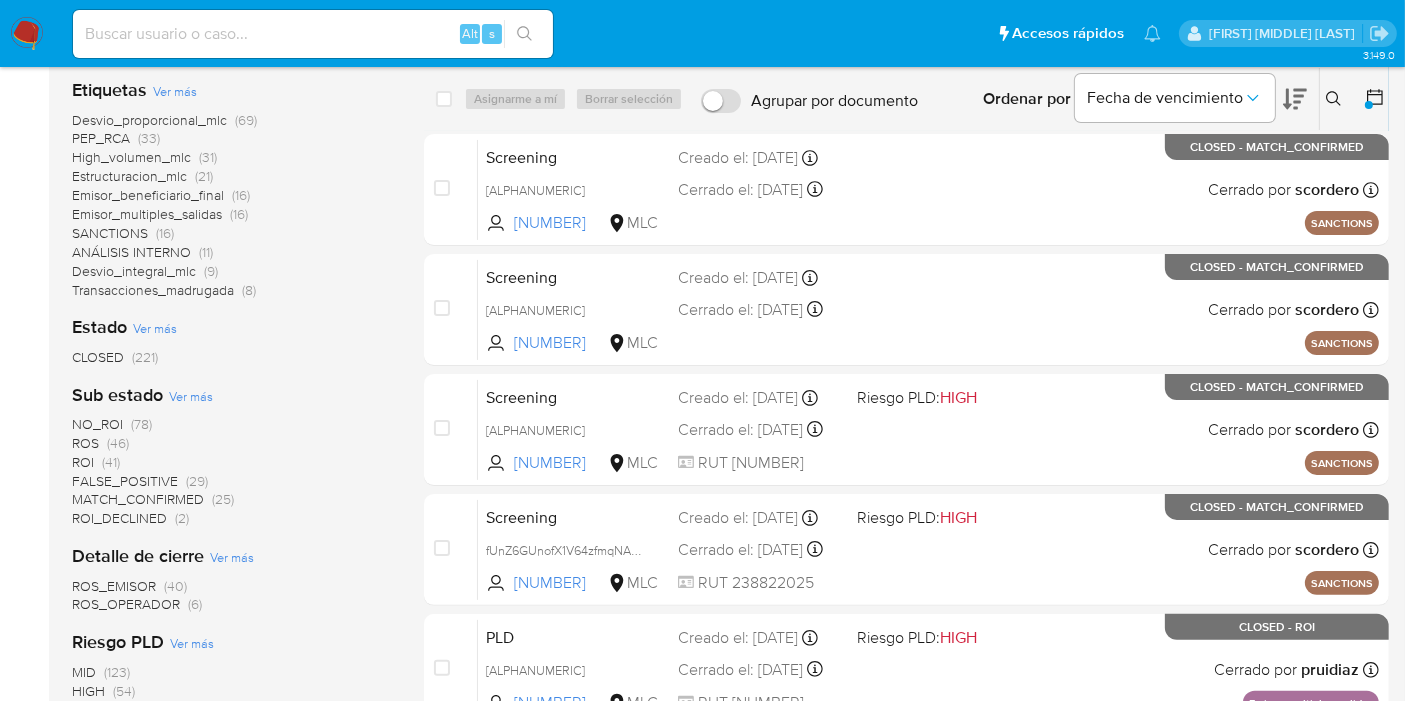 scroll, scrollTop: 0, scrollLeft: 0, axis: both 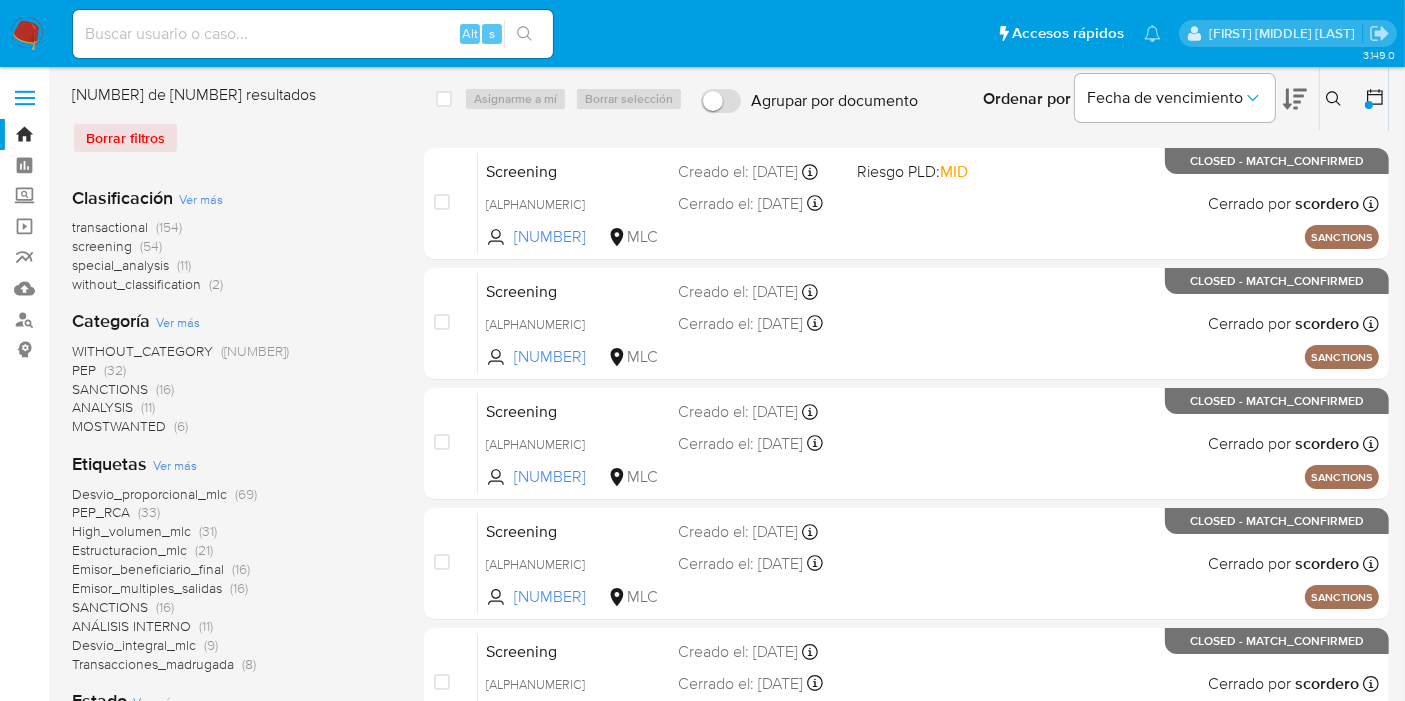 click at bounding box center [27, 34] 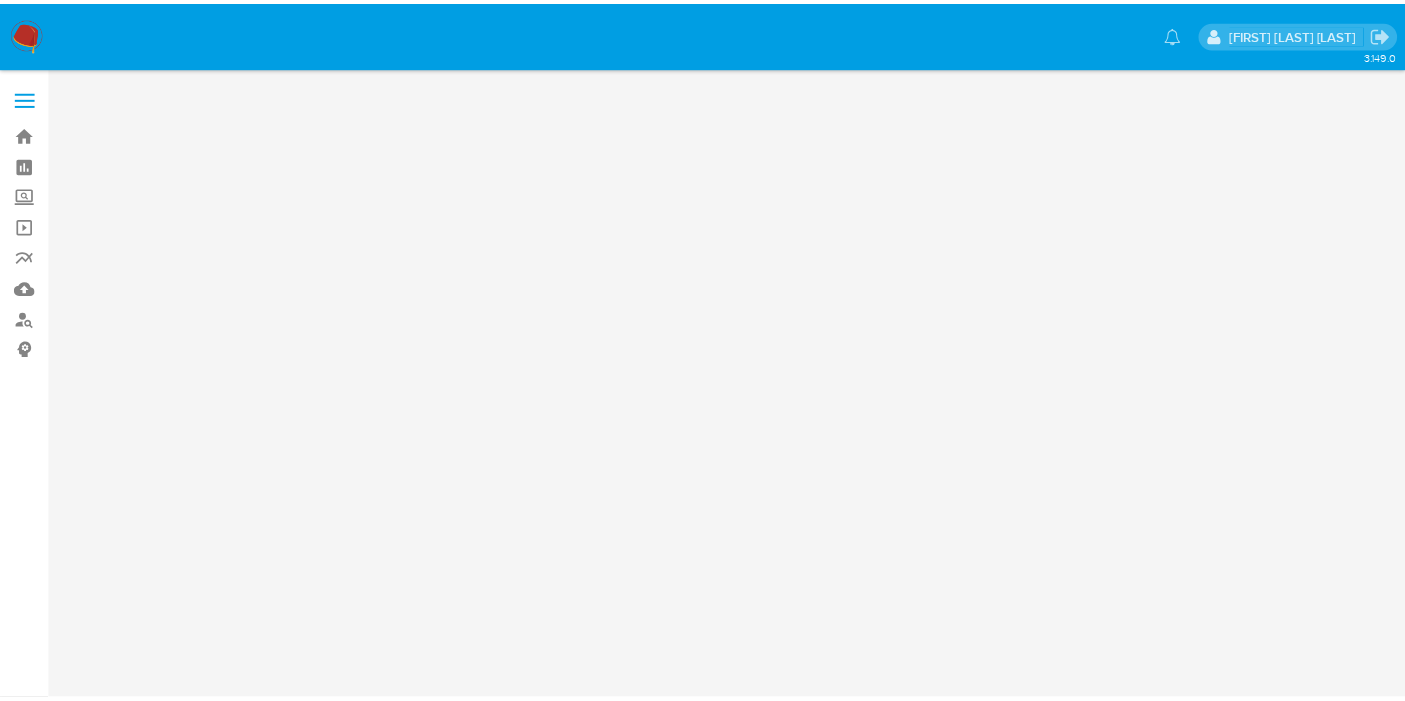scroll, scrollTop: 0, scrollLeft: 0, axis: both 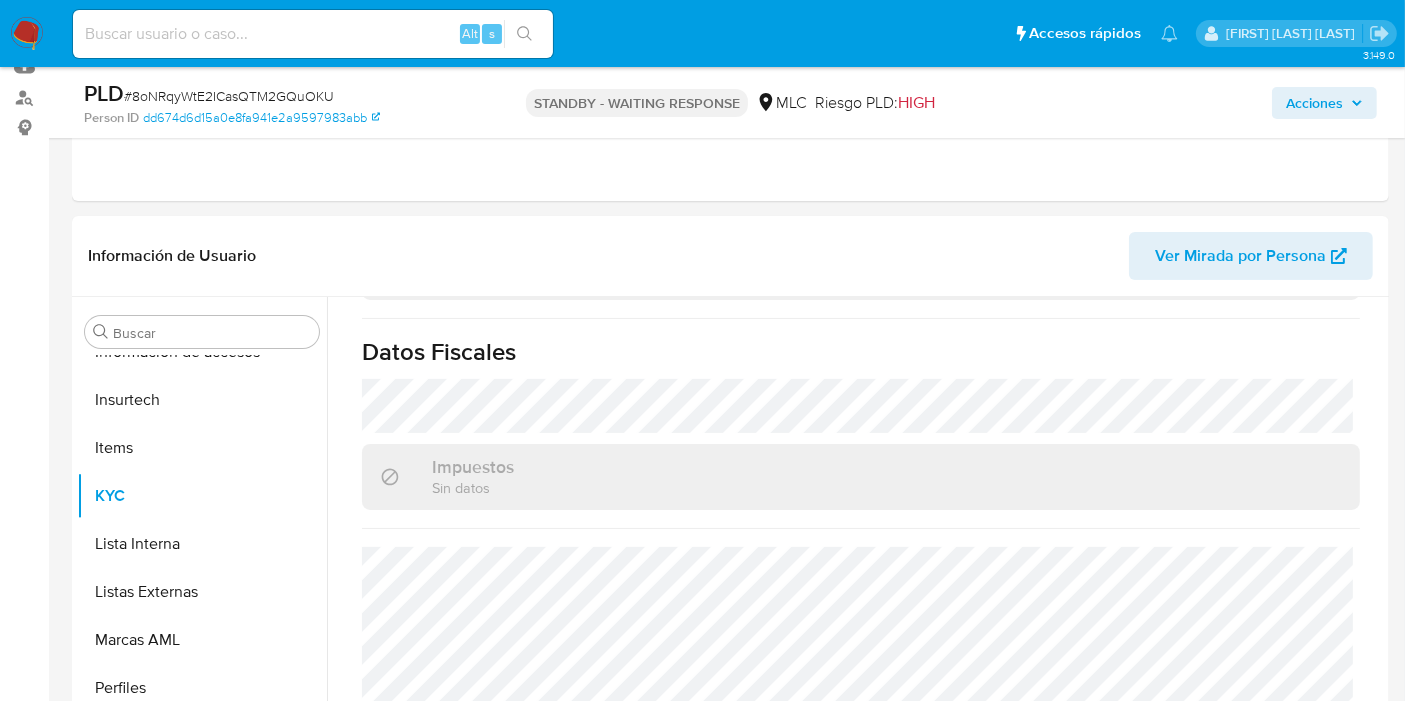 select on "10" 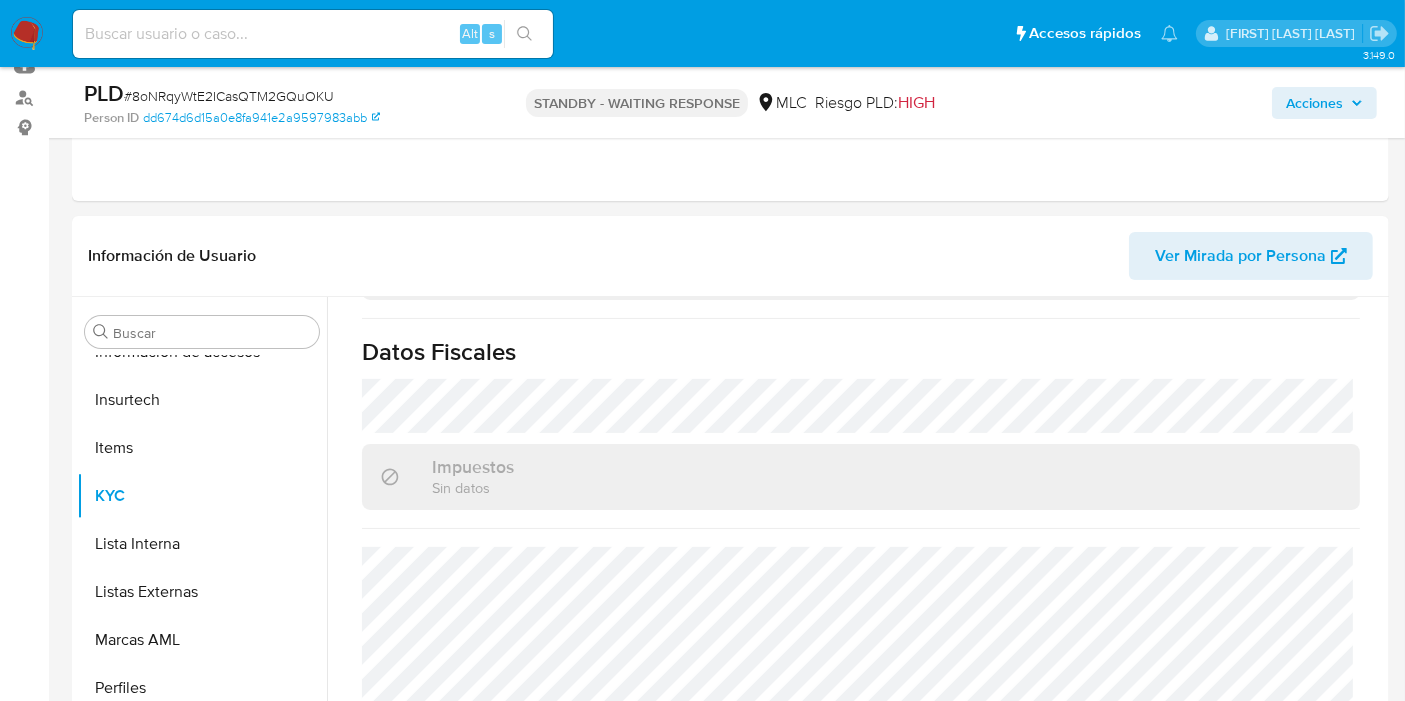 scroll, scrollTop: 888, scrollLeft: 0, axis: vertical 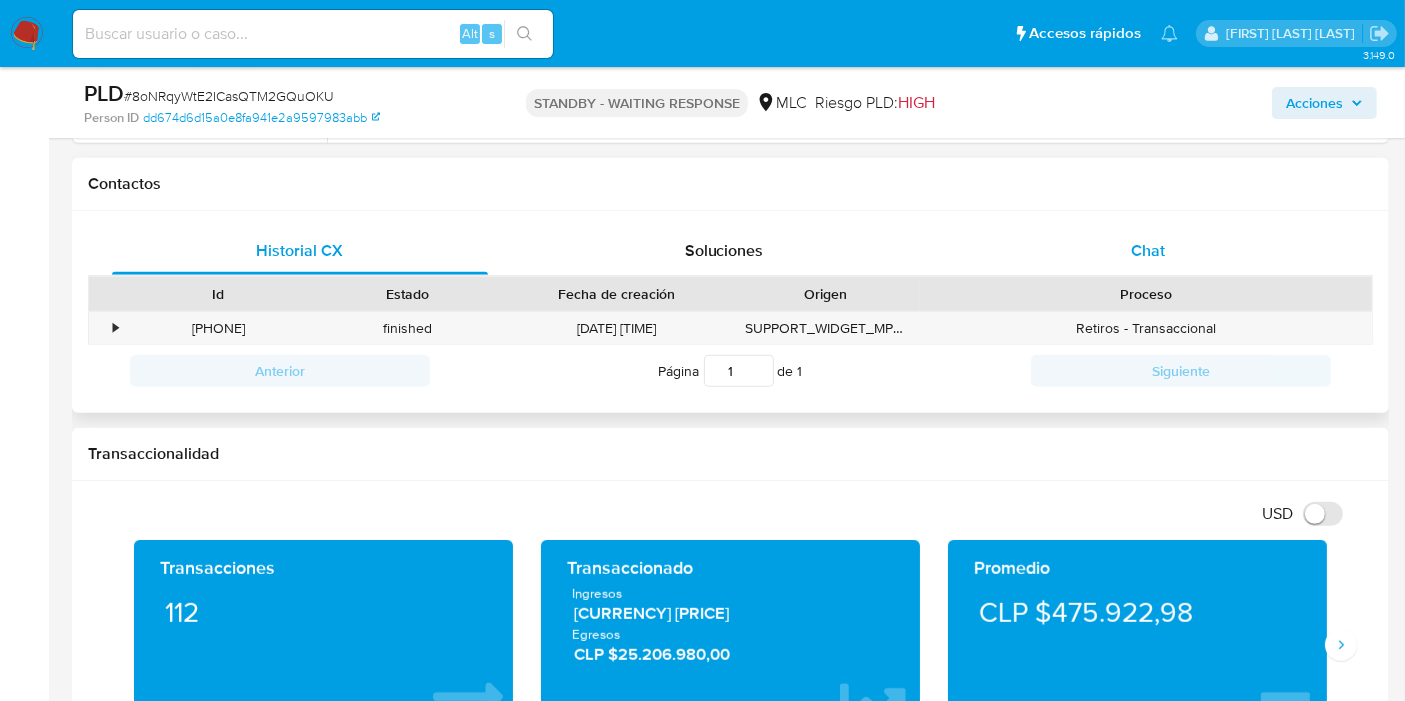 click on "Chat" at bounding box center (1148, 250) 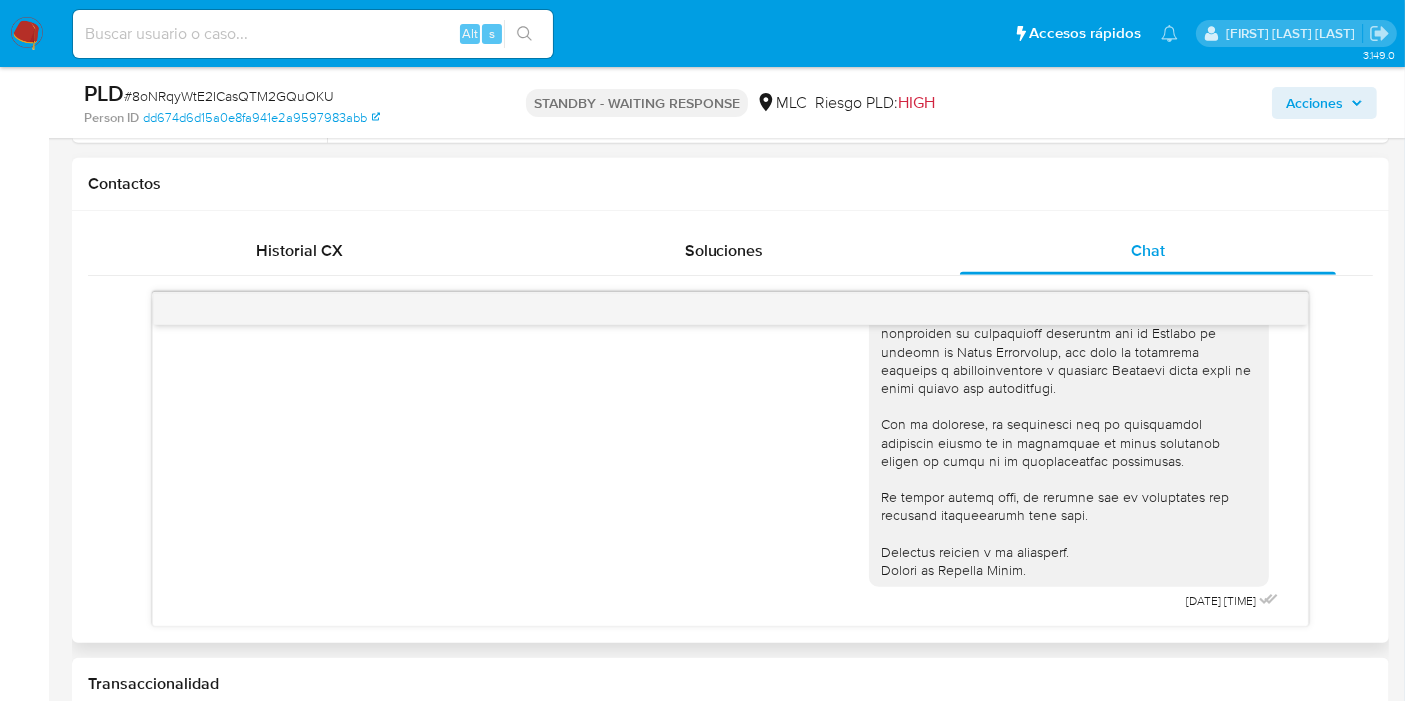 scroll, scrollTop: 595, scrollLeft: 0, axis: vertical 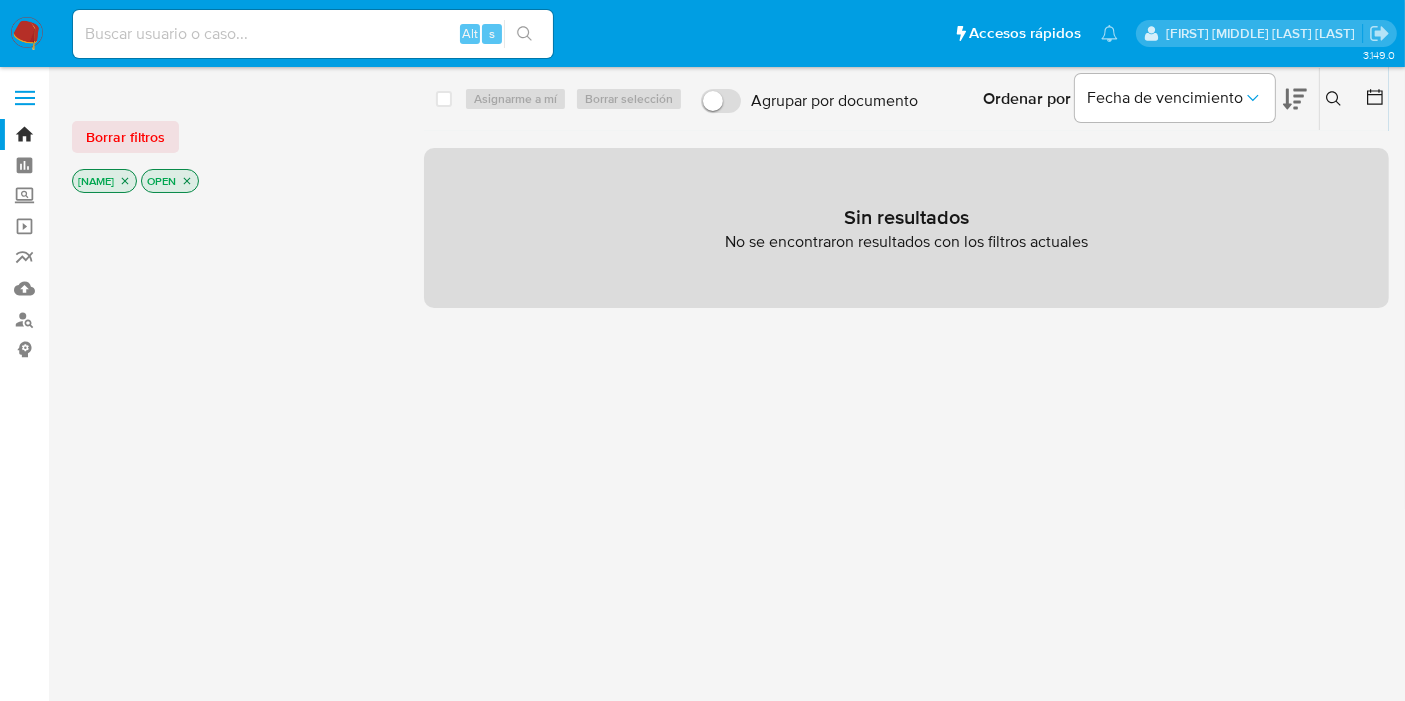 click at bounding box center (1371, 99) 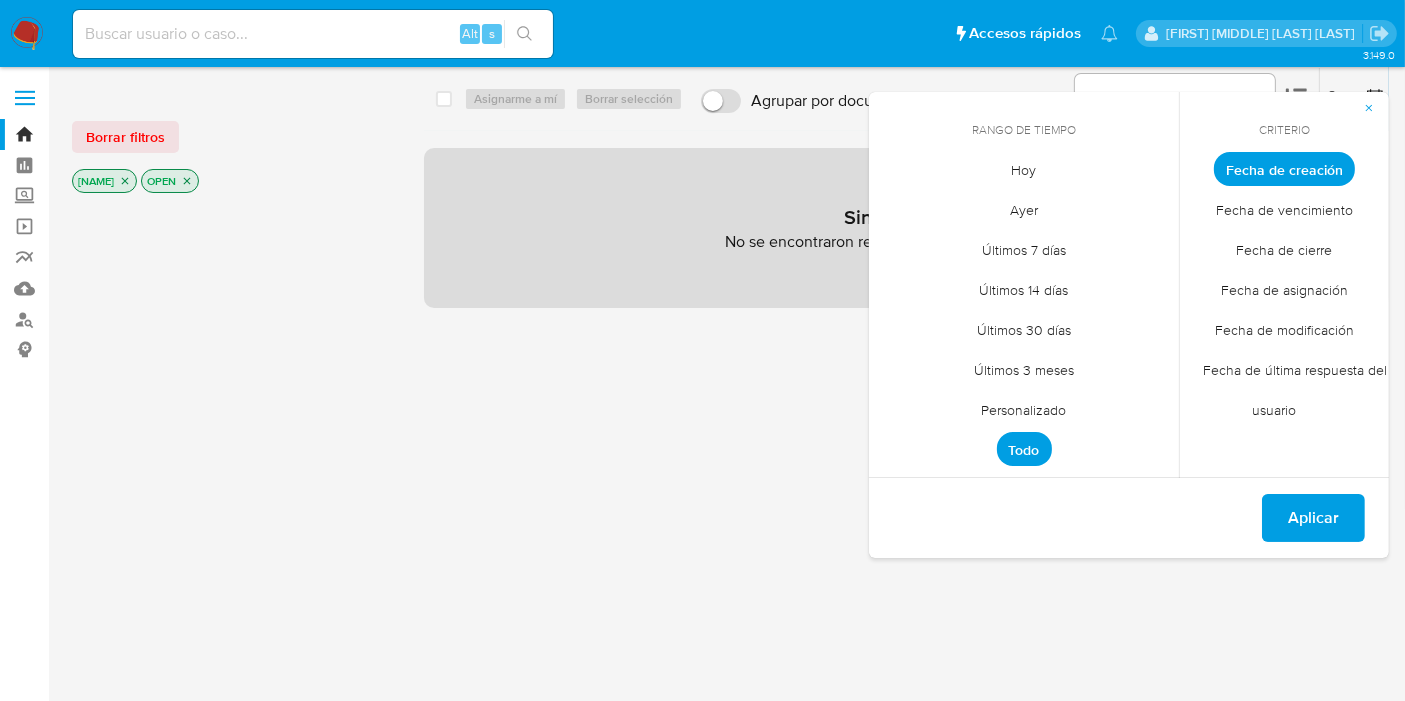 click on "Fecha de cierre" at bounding box center [1285, 250] 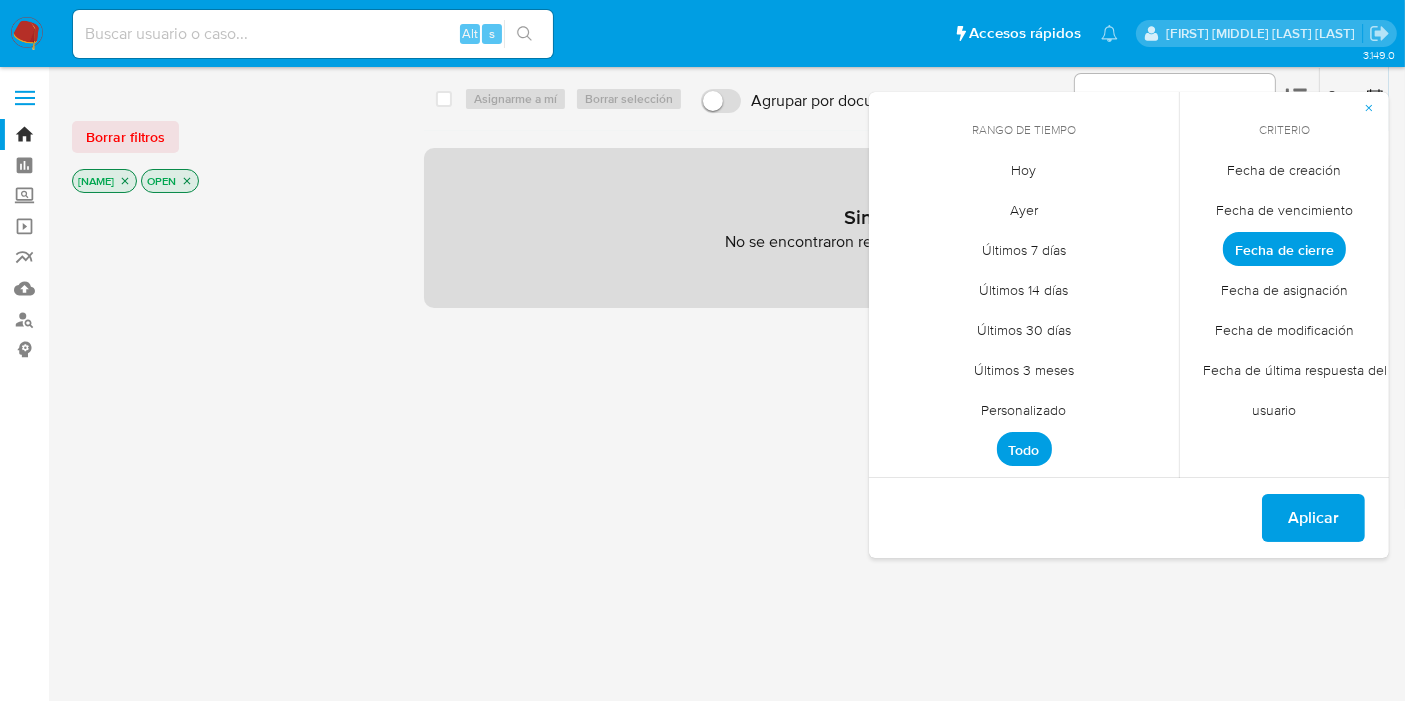 click on "Personalizado" at bounding box center [1024, 410] 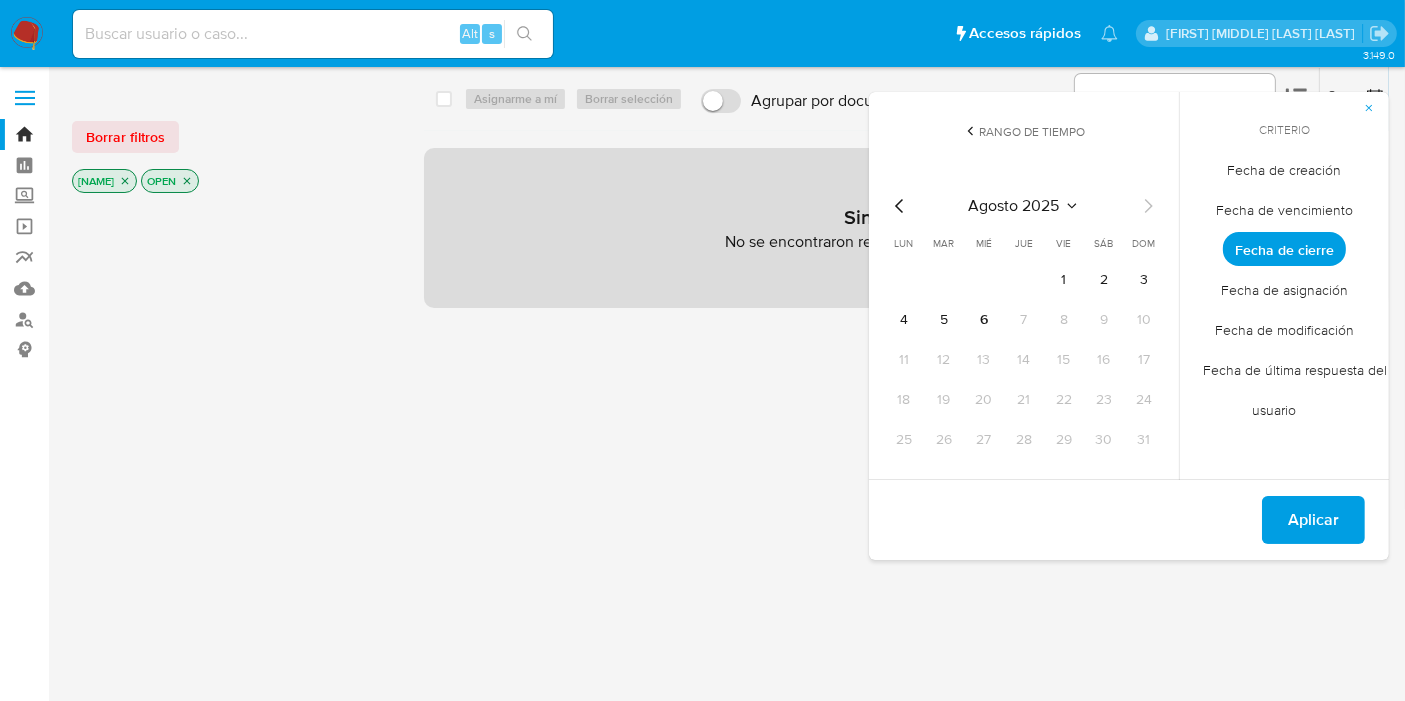 click 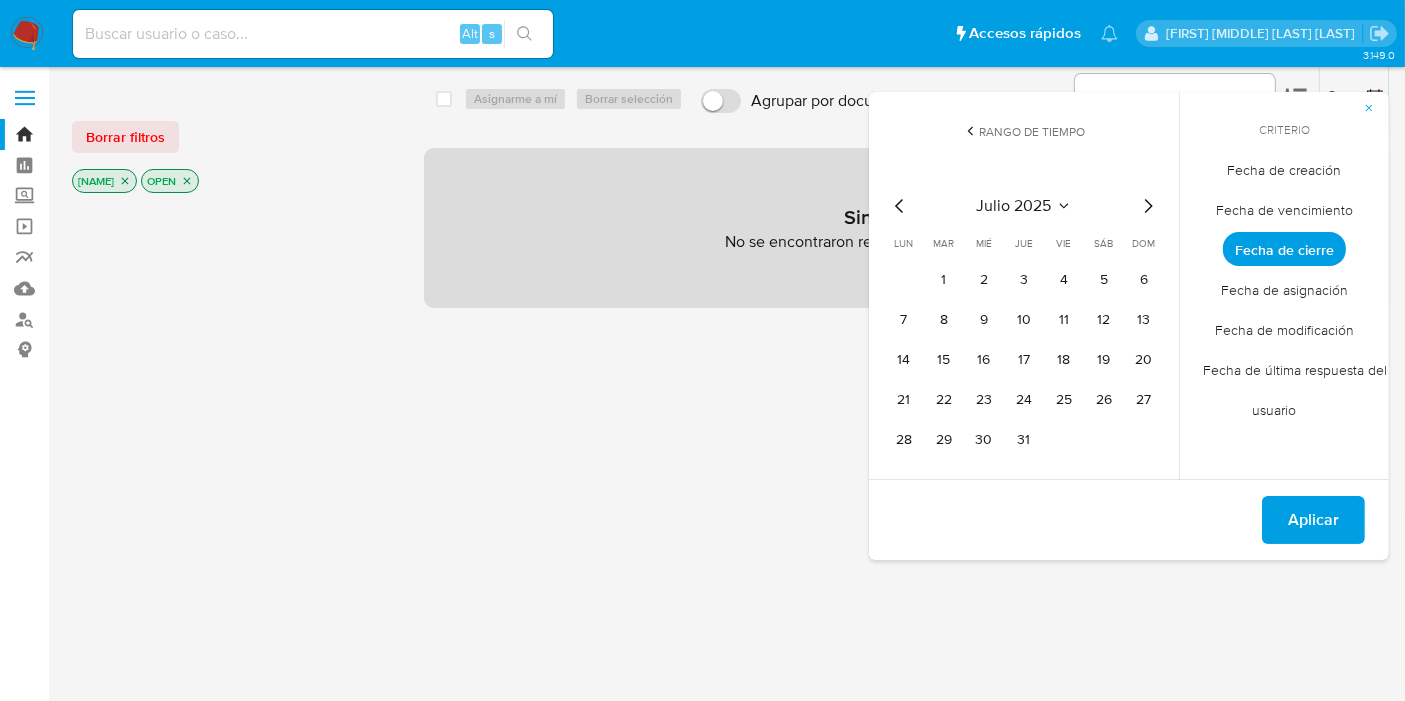 click 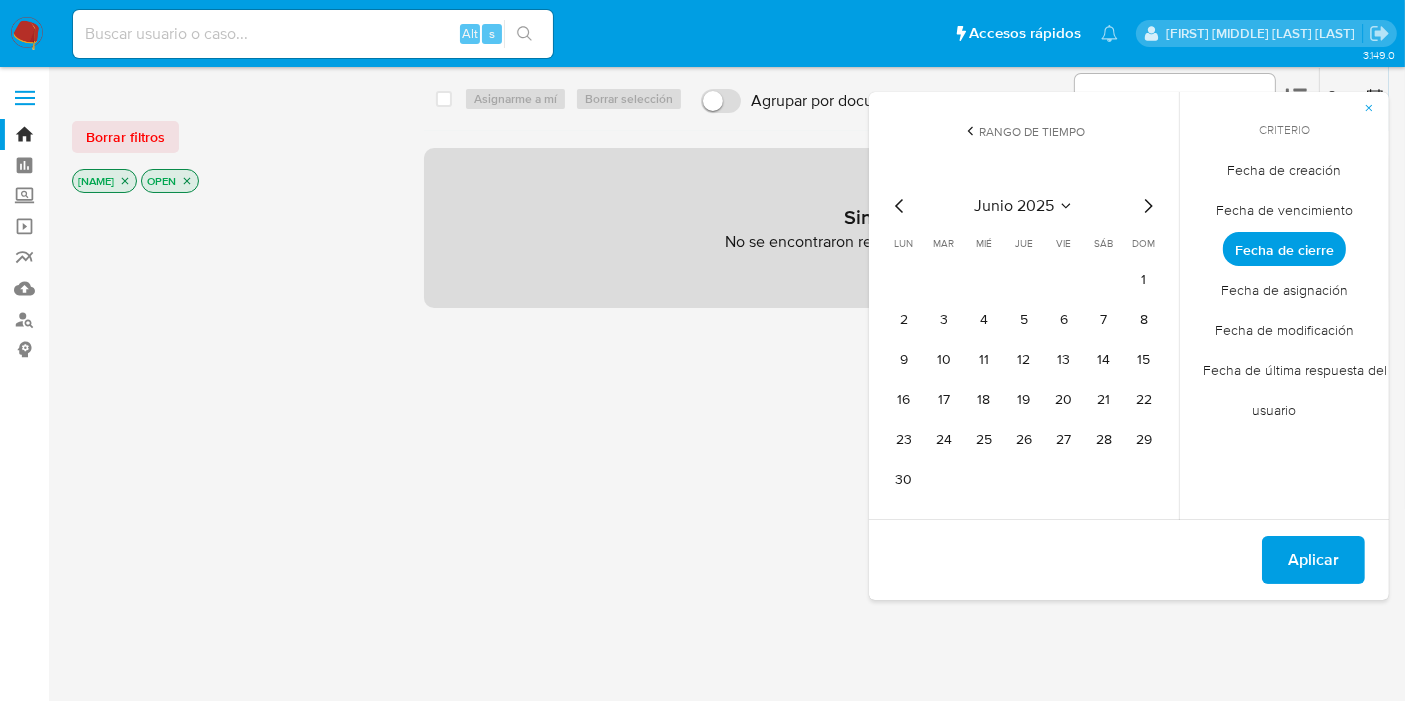 click 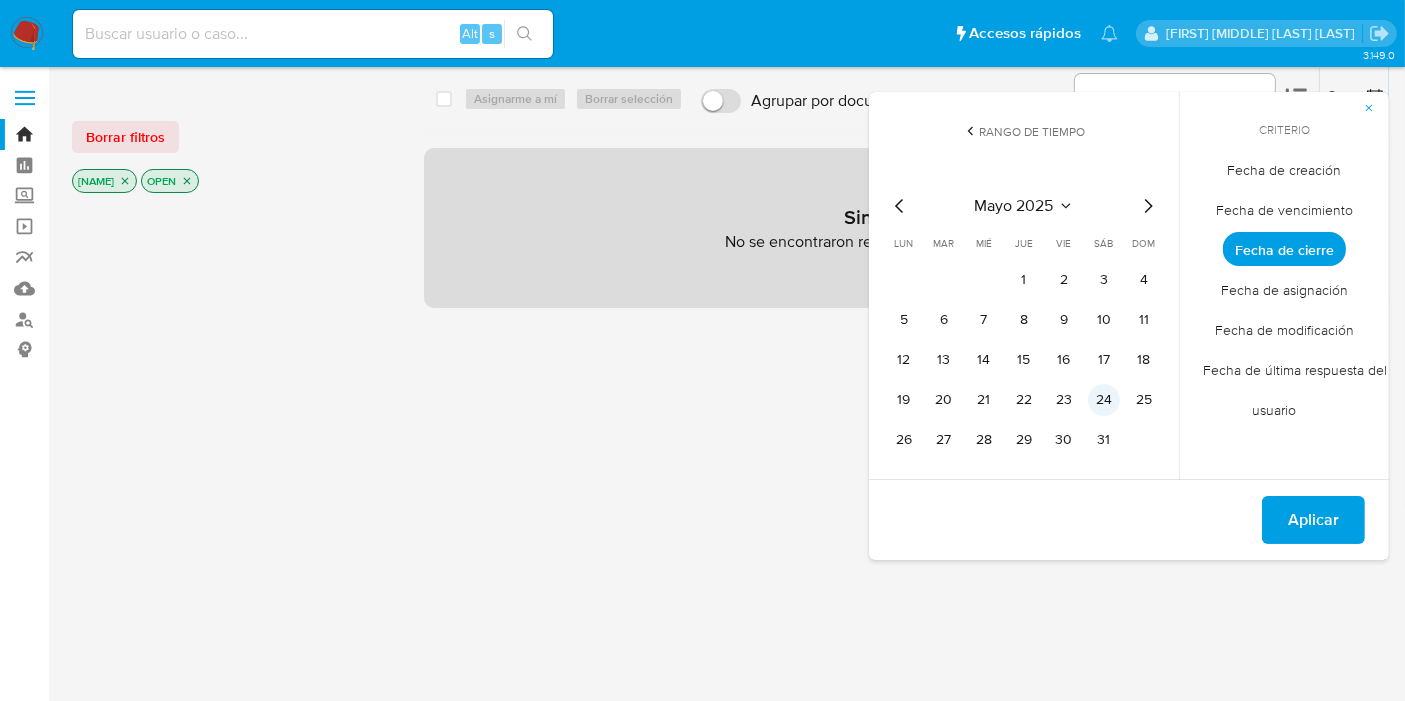 drag, startPoint x: 1016, startPoint y: 283, endPoint x: 1097, endPoint y: 403, distance: 144.77914 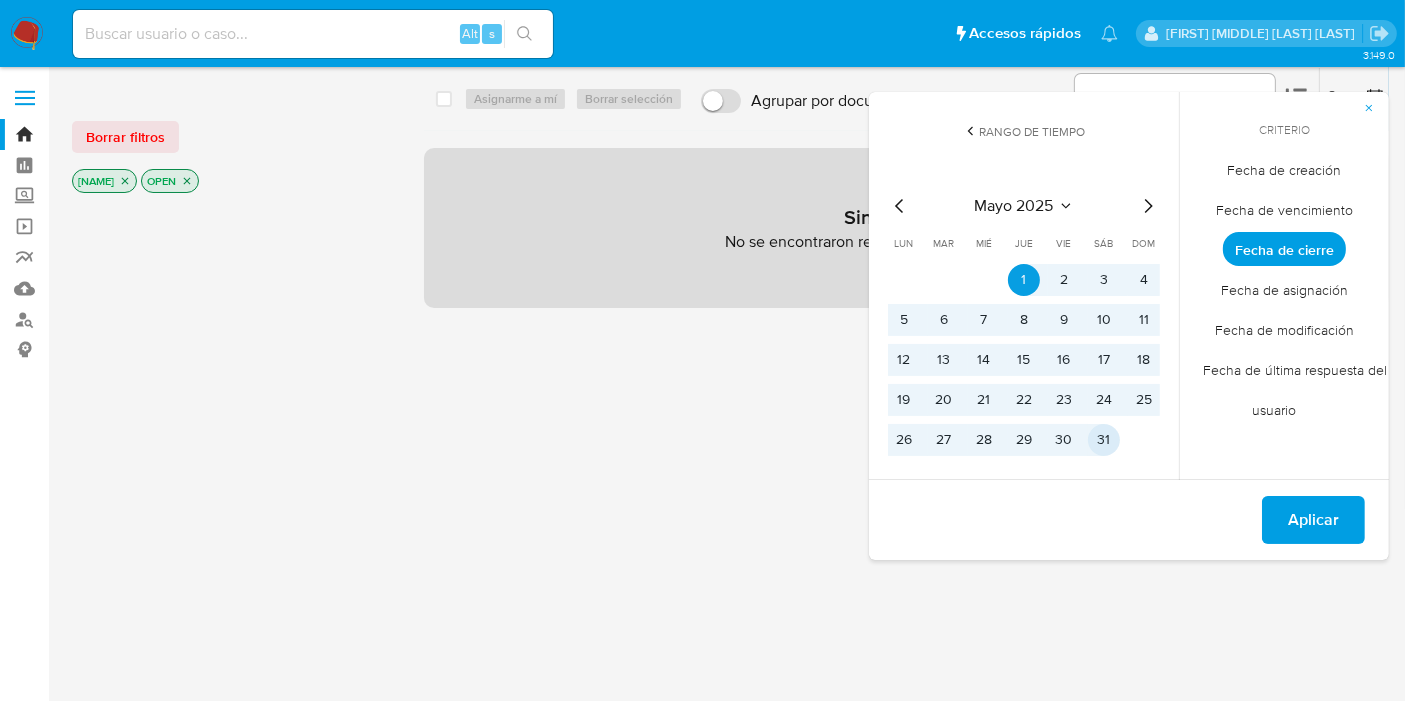 click on "31" at bounding box center (1104, 440) 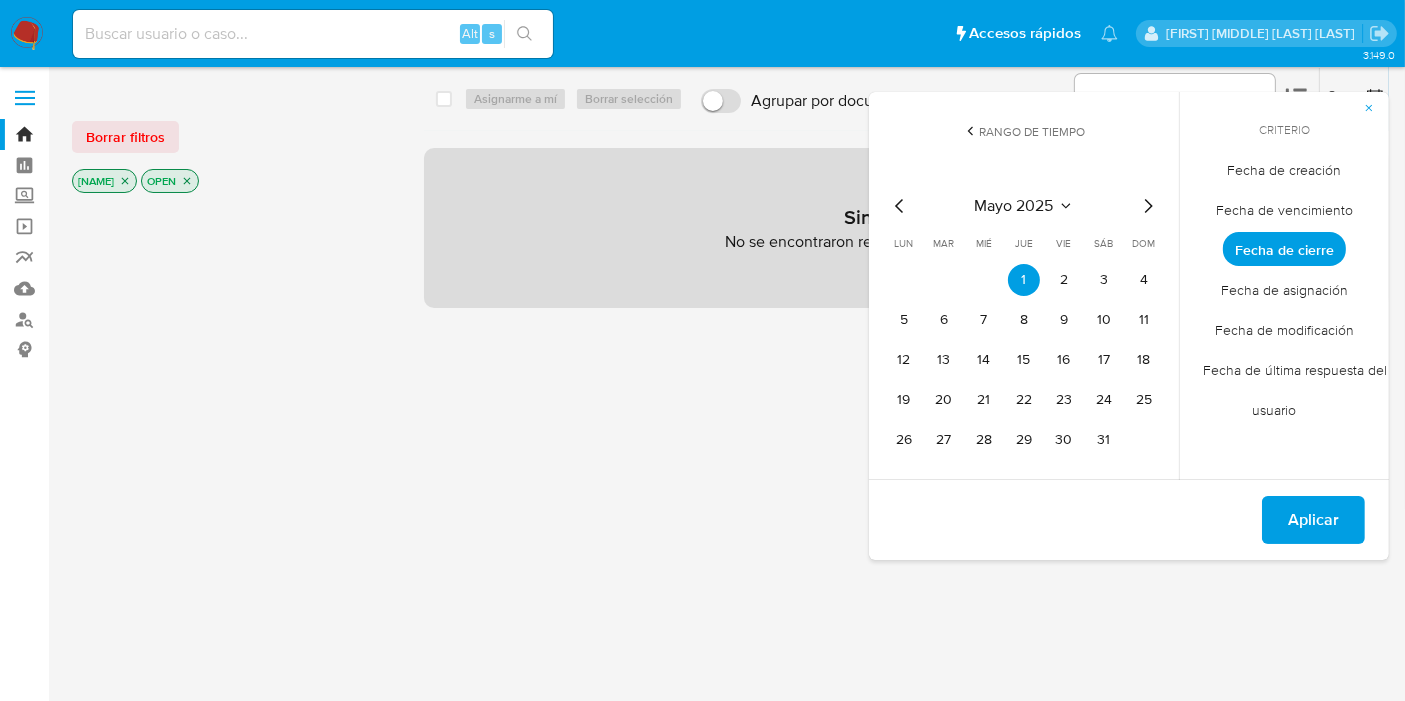click on "Aplicar" at bounding box center [1313, 520] 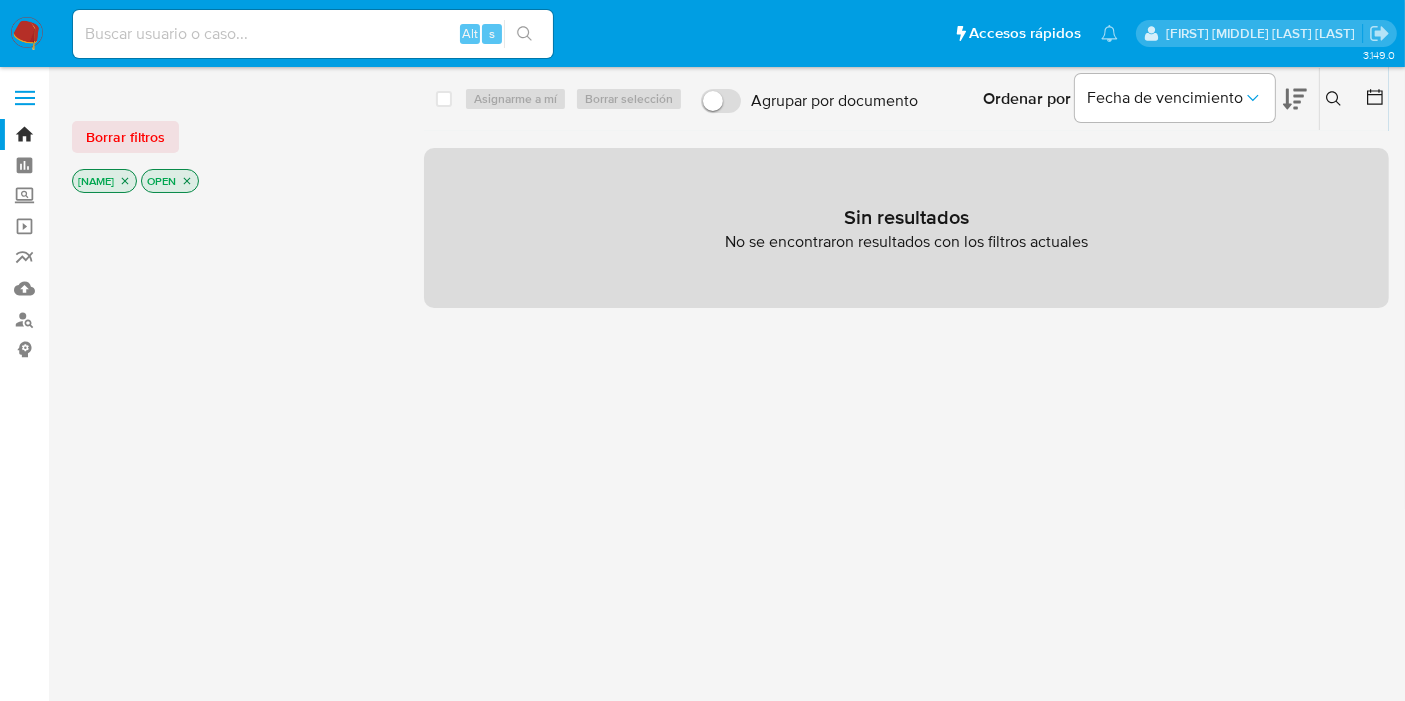 click 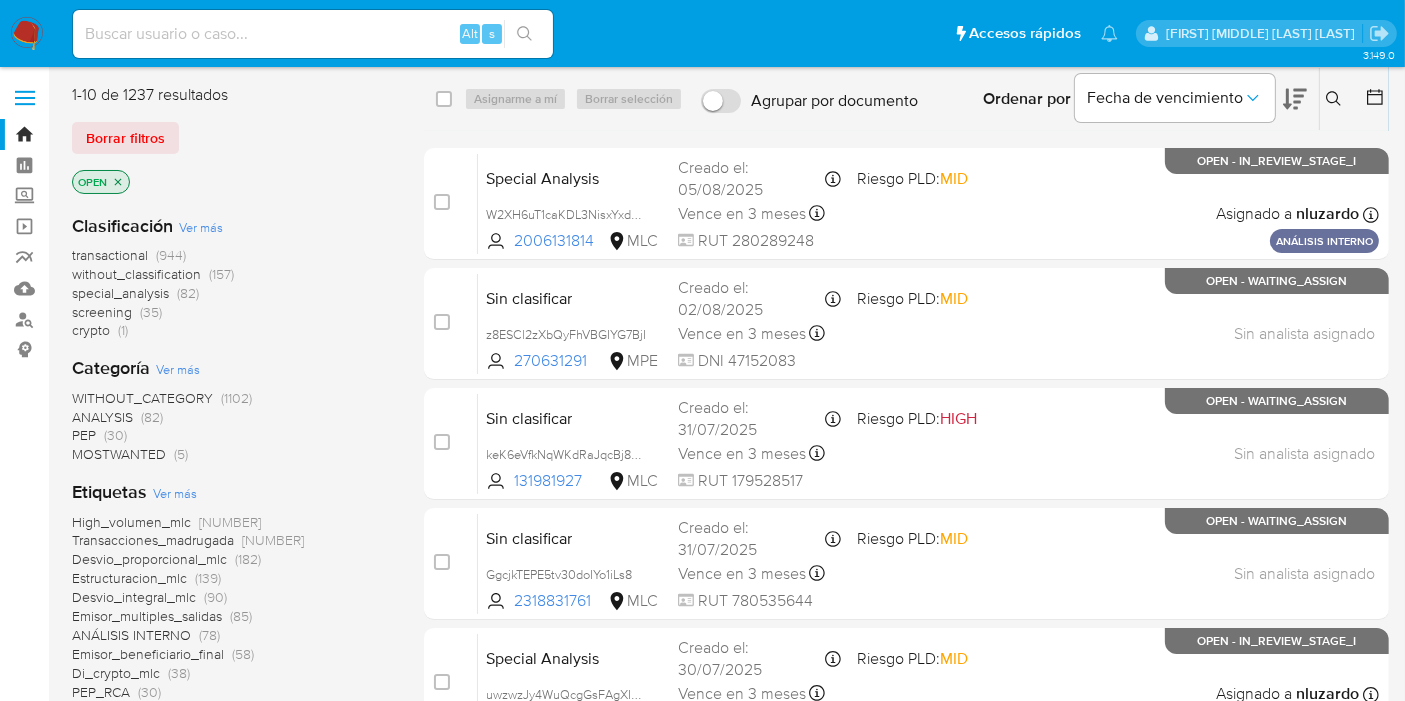 click 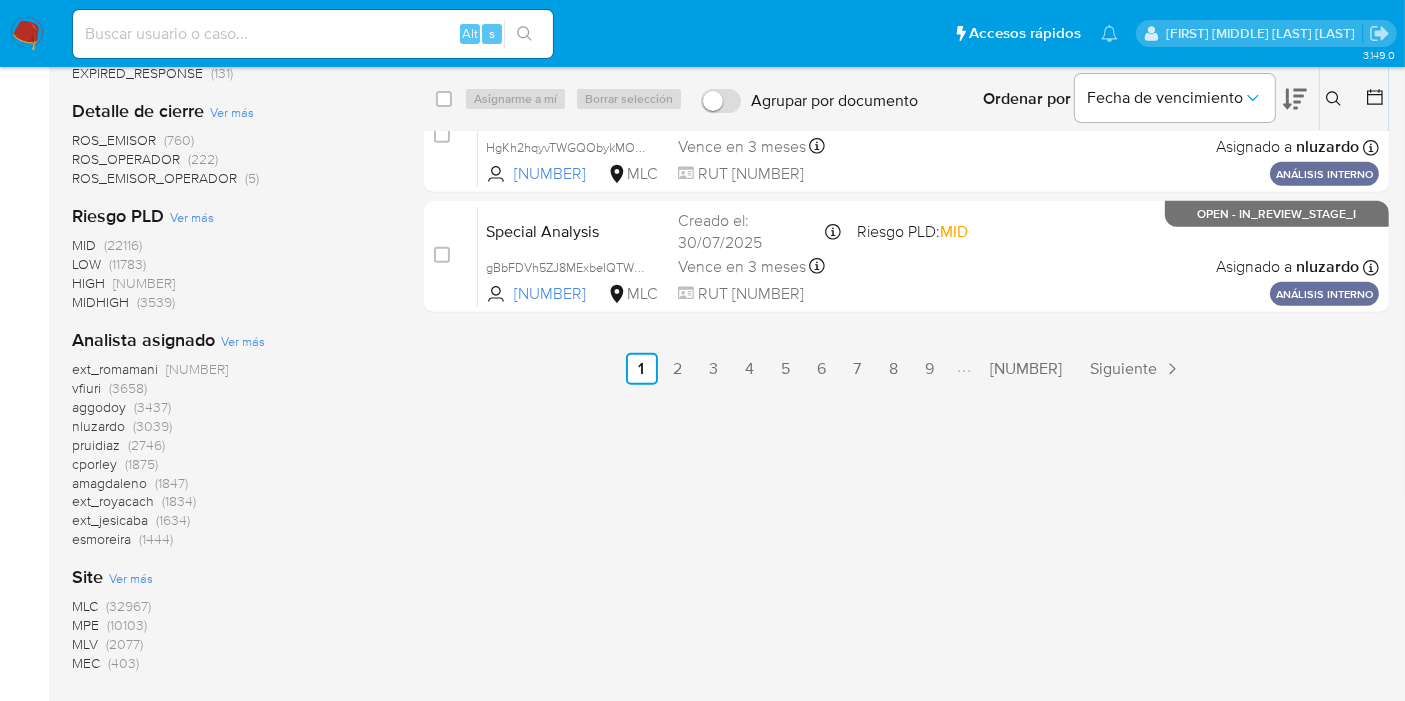 scroll, scrollTop: 1107, scrollLeft: 0, axis: vertical 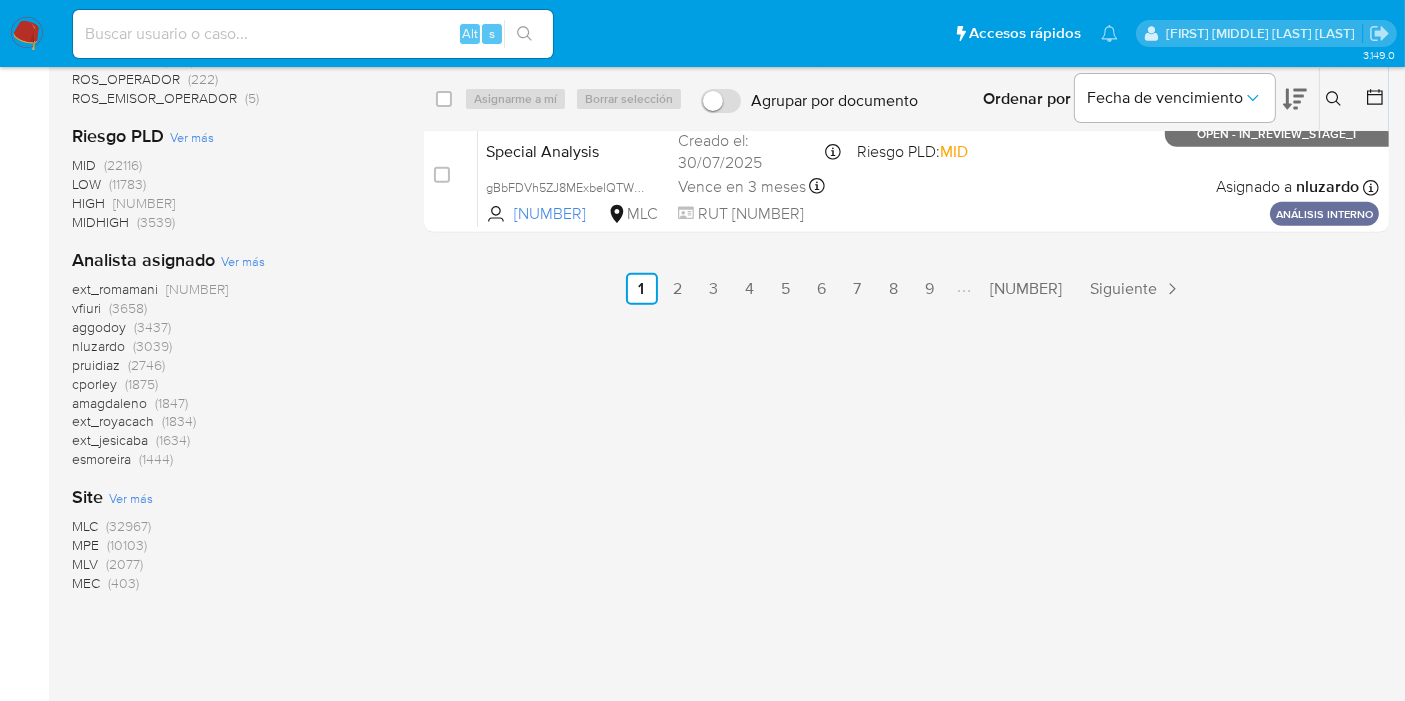 click on "MLC" at bounding box center (85, 526) 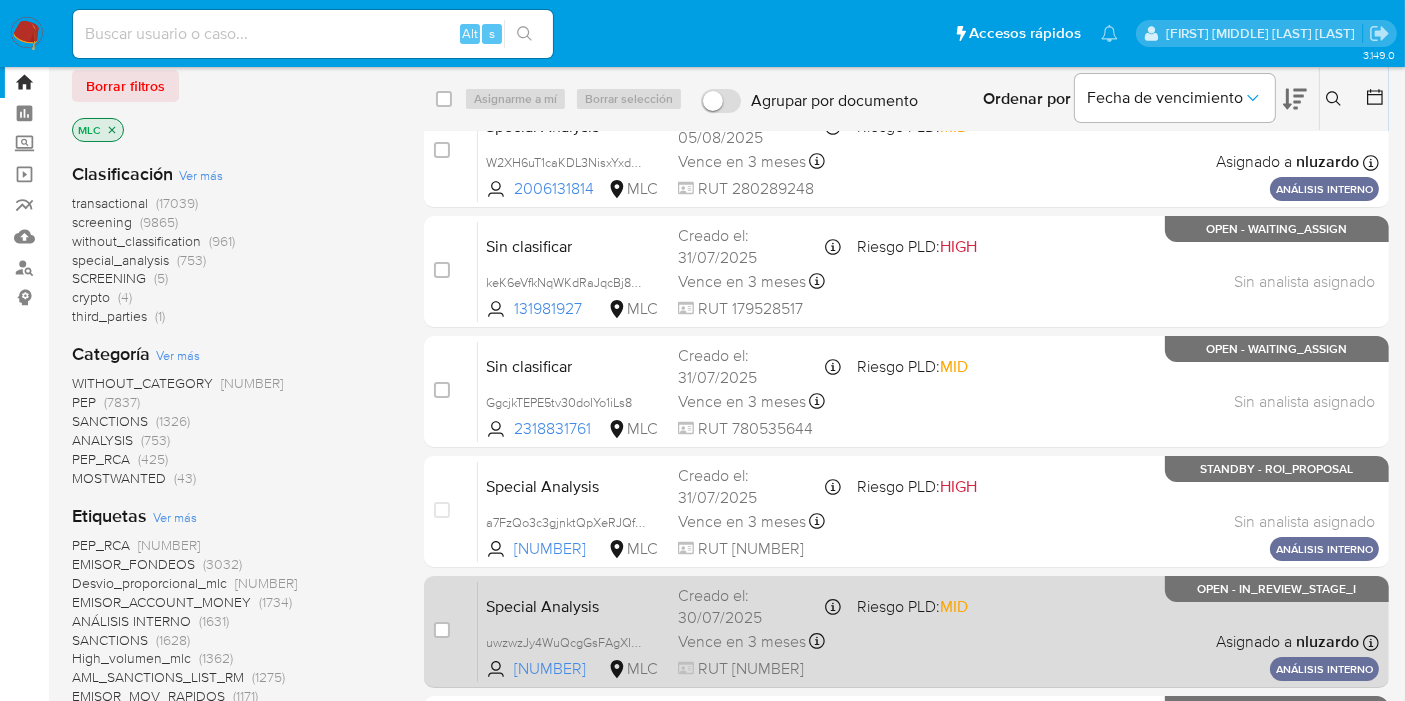 scroll, scrollTop: 0, scrollLeft: 0, axis: both 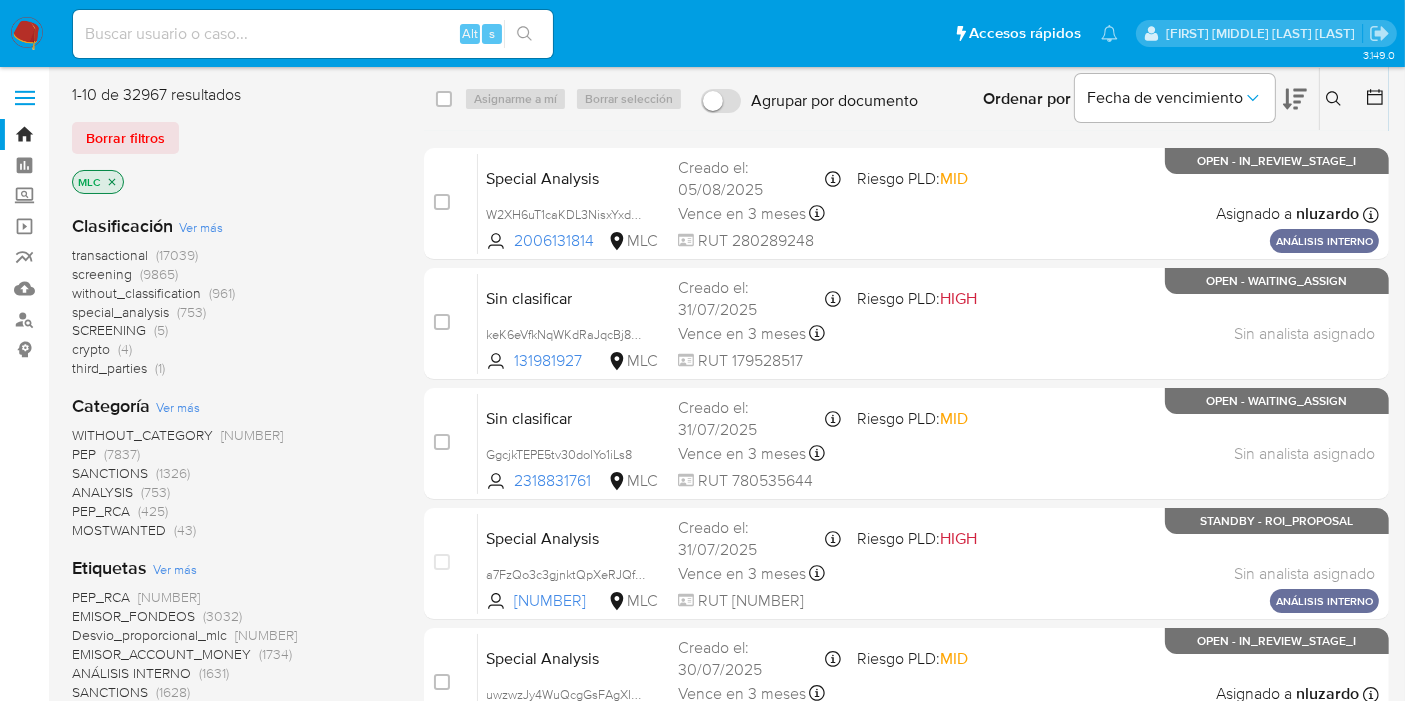click 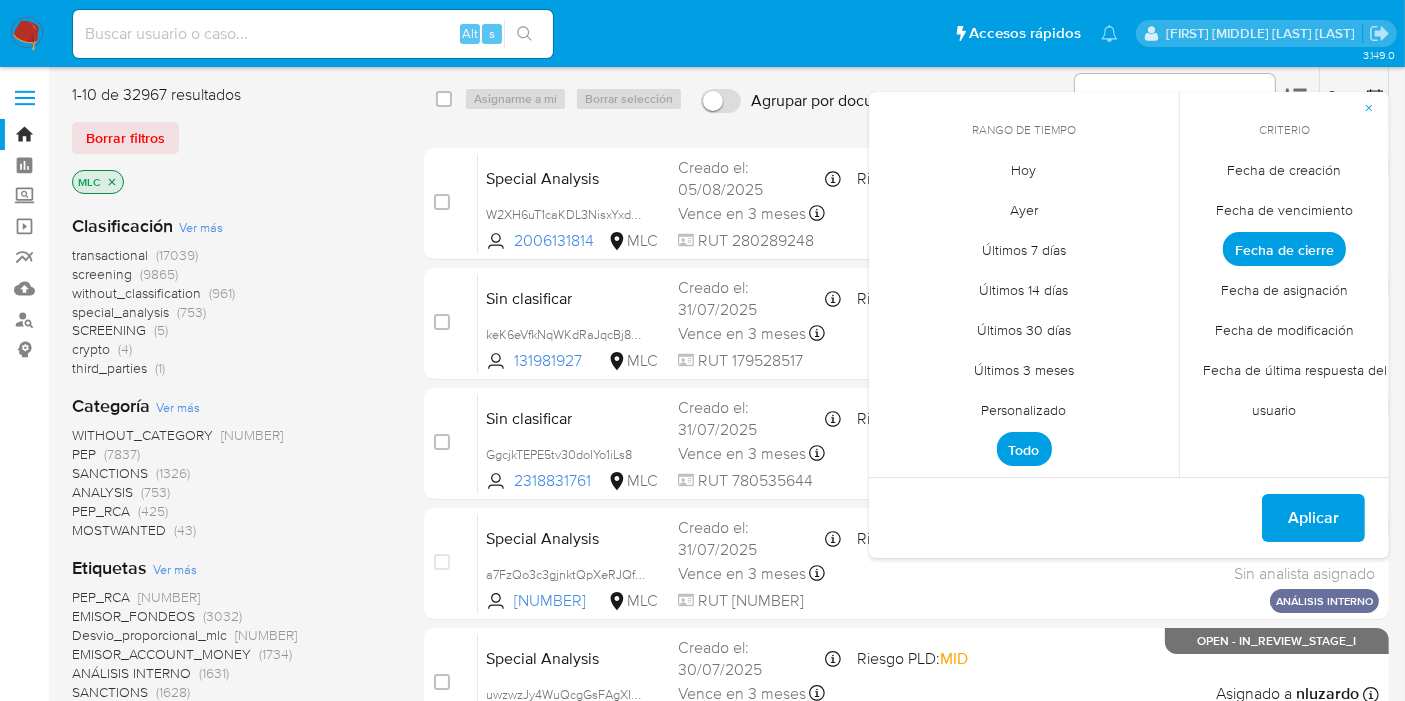 click on "Personalizado" at bounding box center (1024, 410) 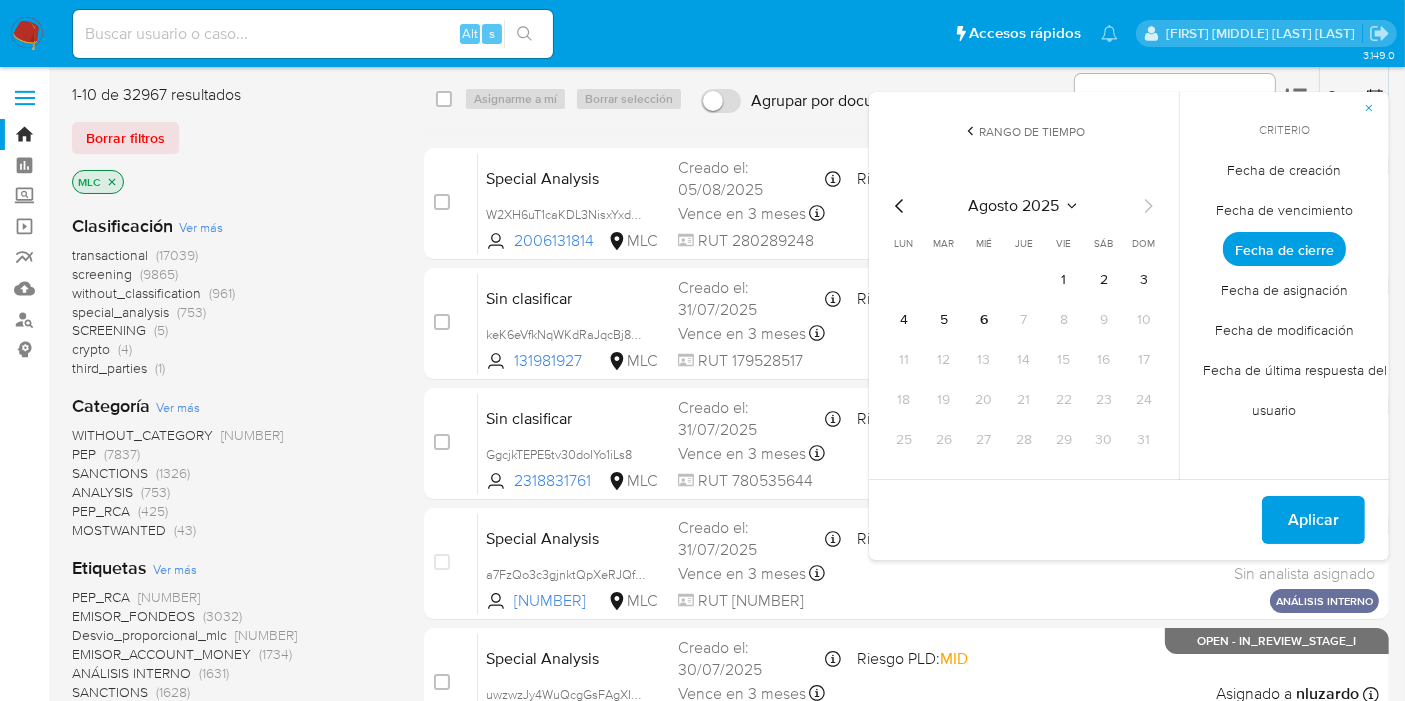click 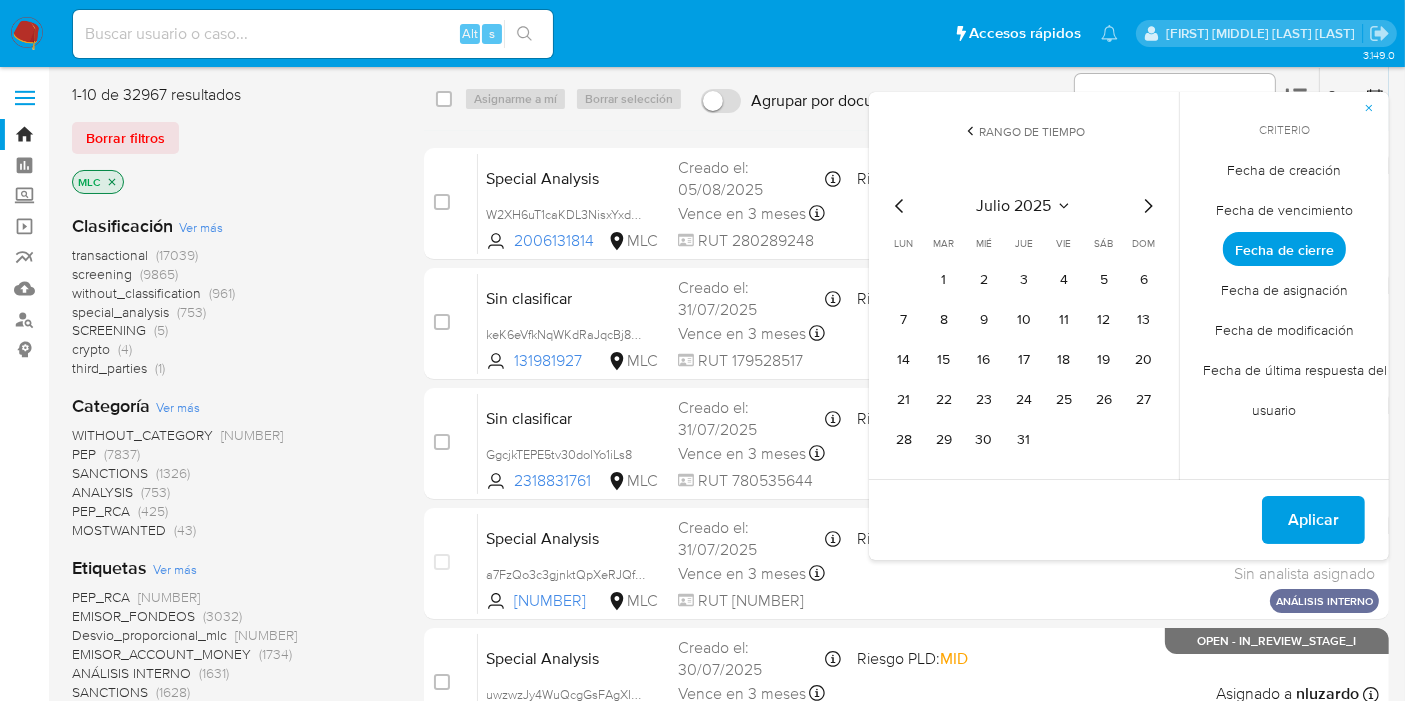 click 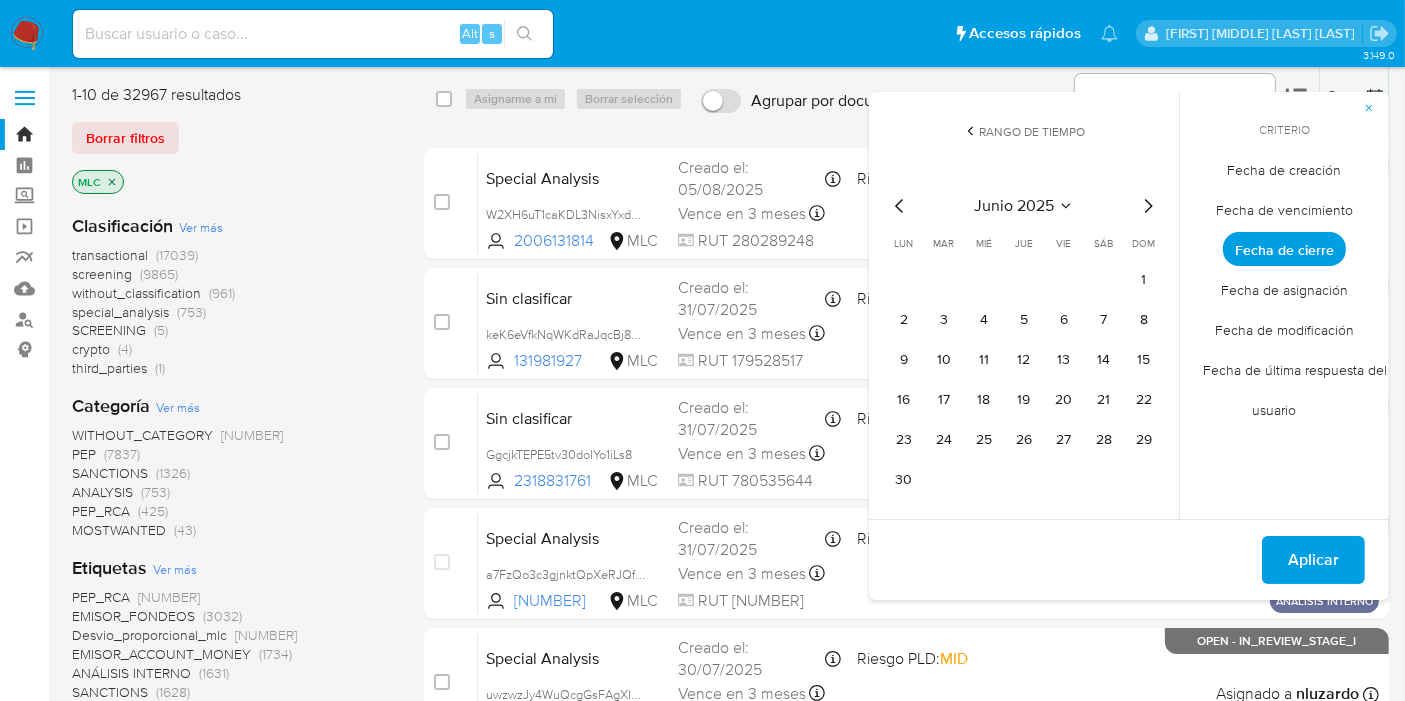 click 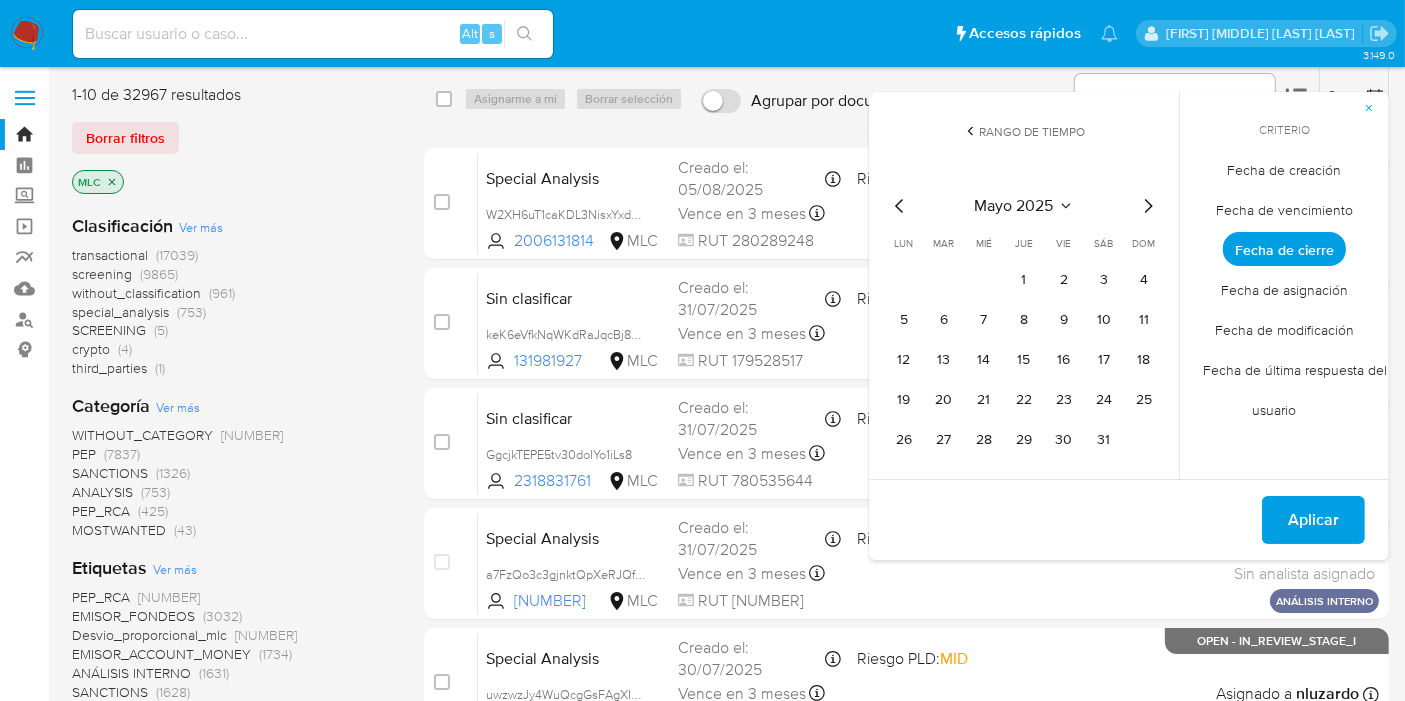 drag, startPoint x: 1022, startPoint y: 284, endPoint x: 1085, endPoint y: 407, distance: 138.19551 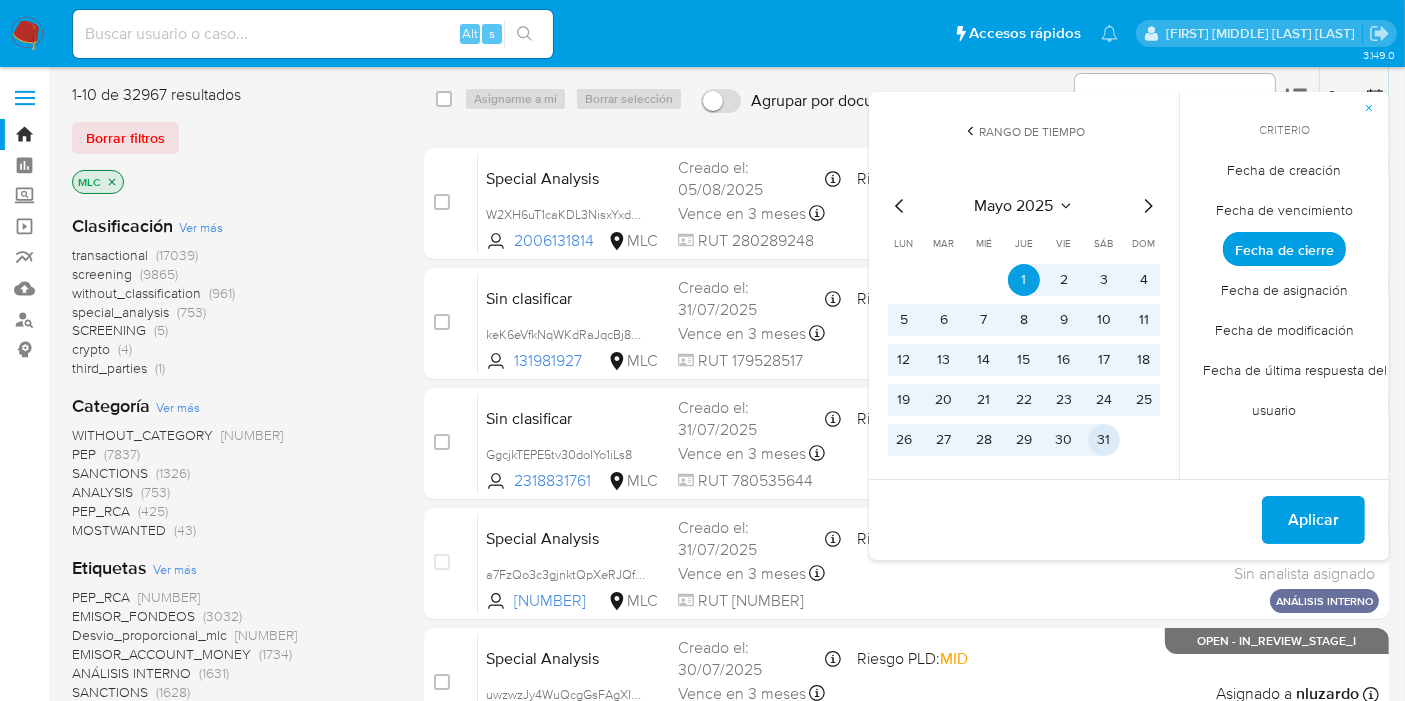 click on "31" at bounding box center [1104, 440] 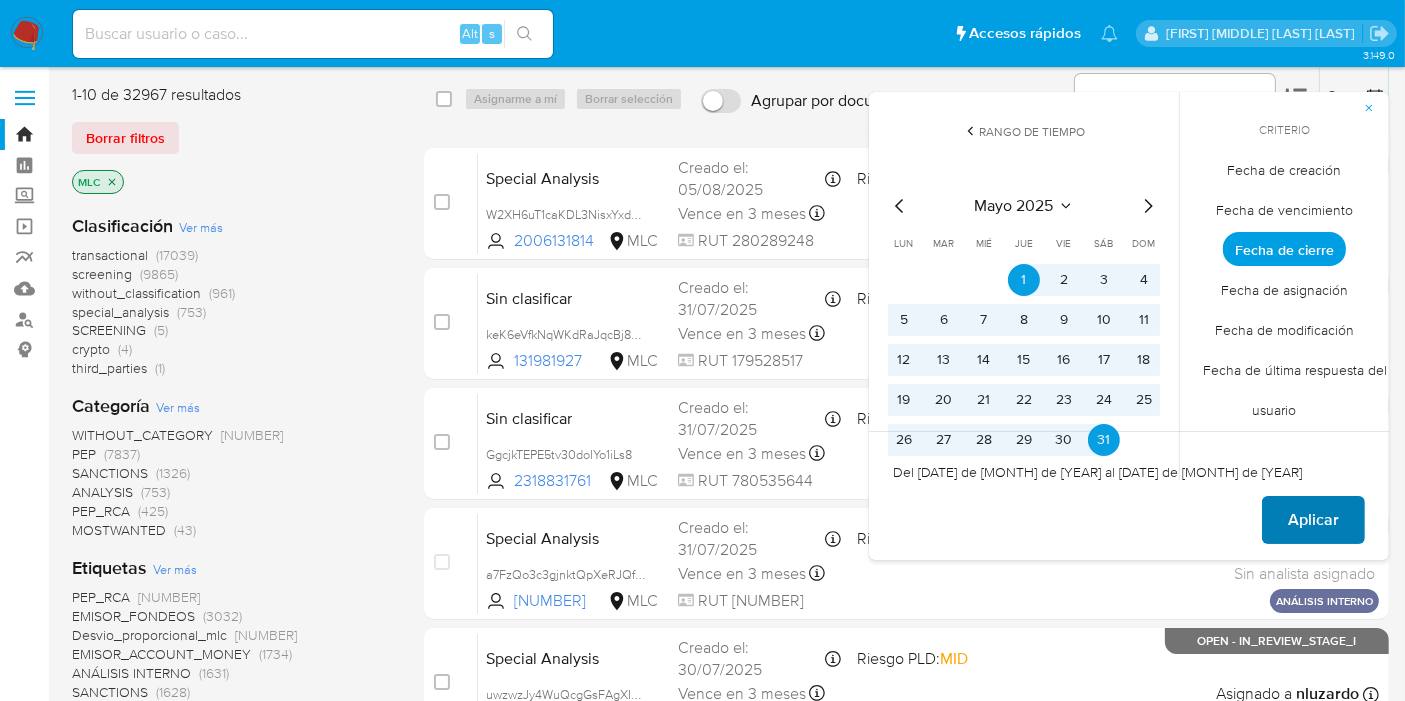 click on "Aplicar" at bounding box center (1313, 520) 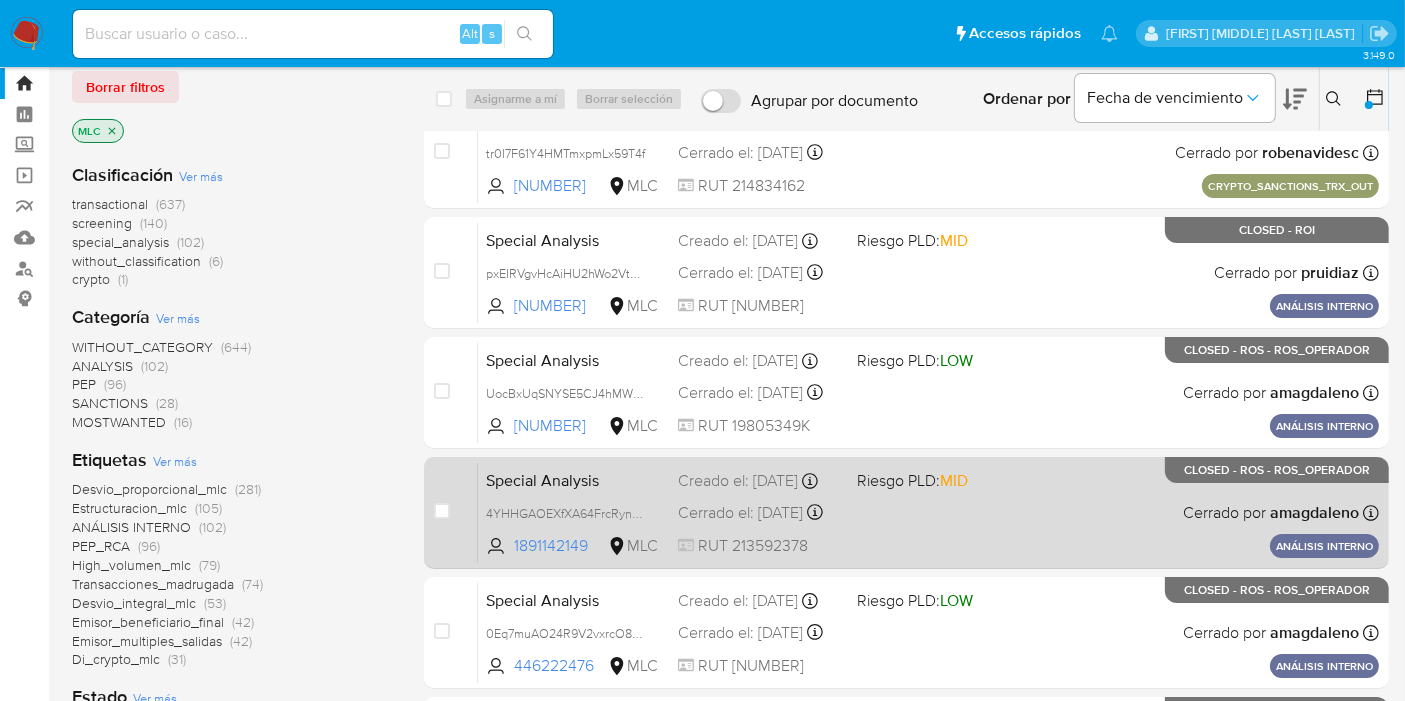 scroll, scrollTop: 0, scrollLeft: 0, axis: both 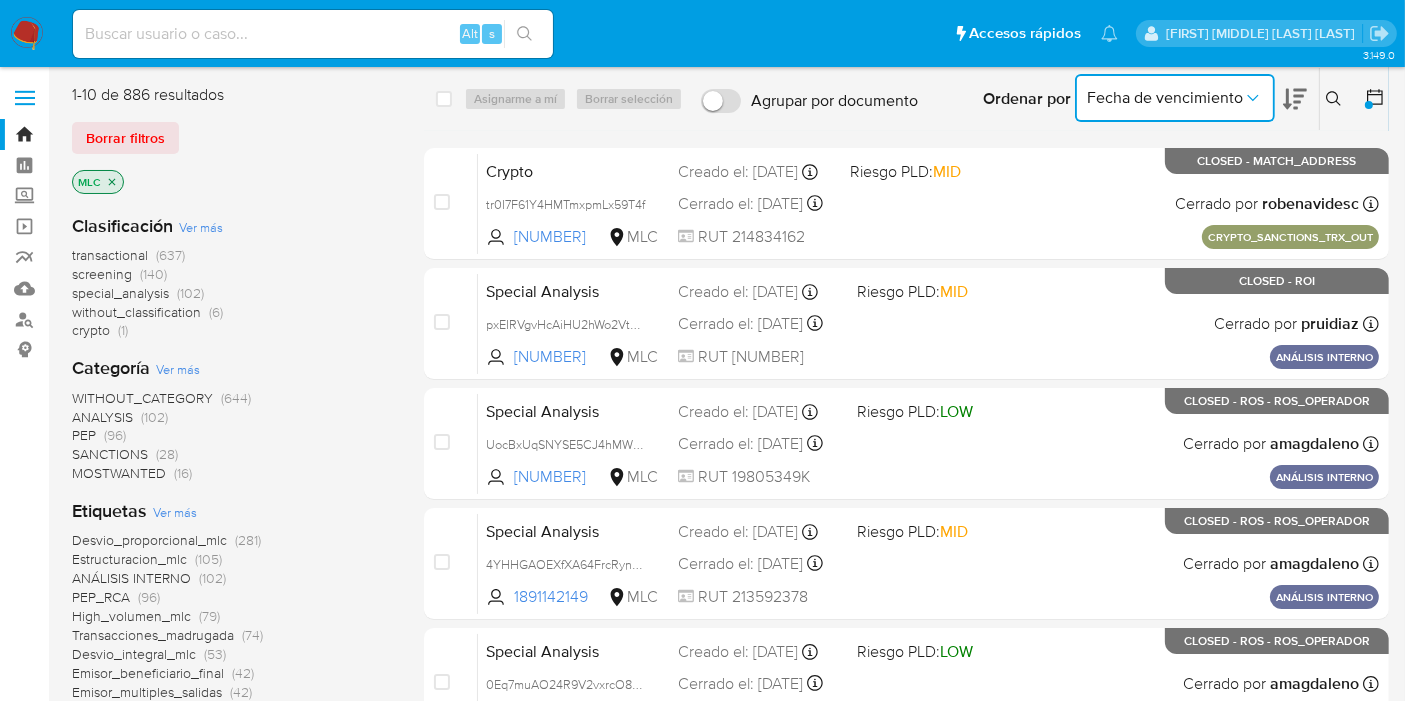 click on "Fecha de vencimiento" at bounding box center [1165, 98] 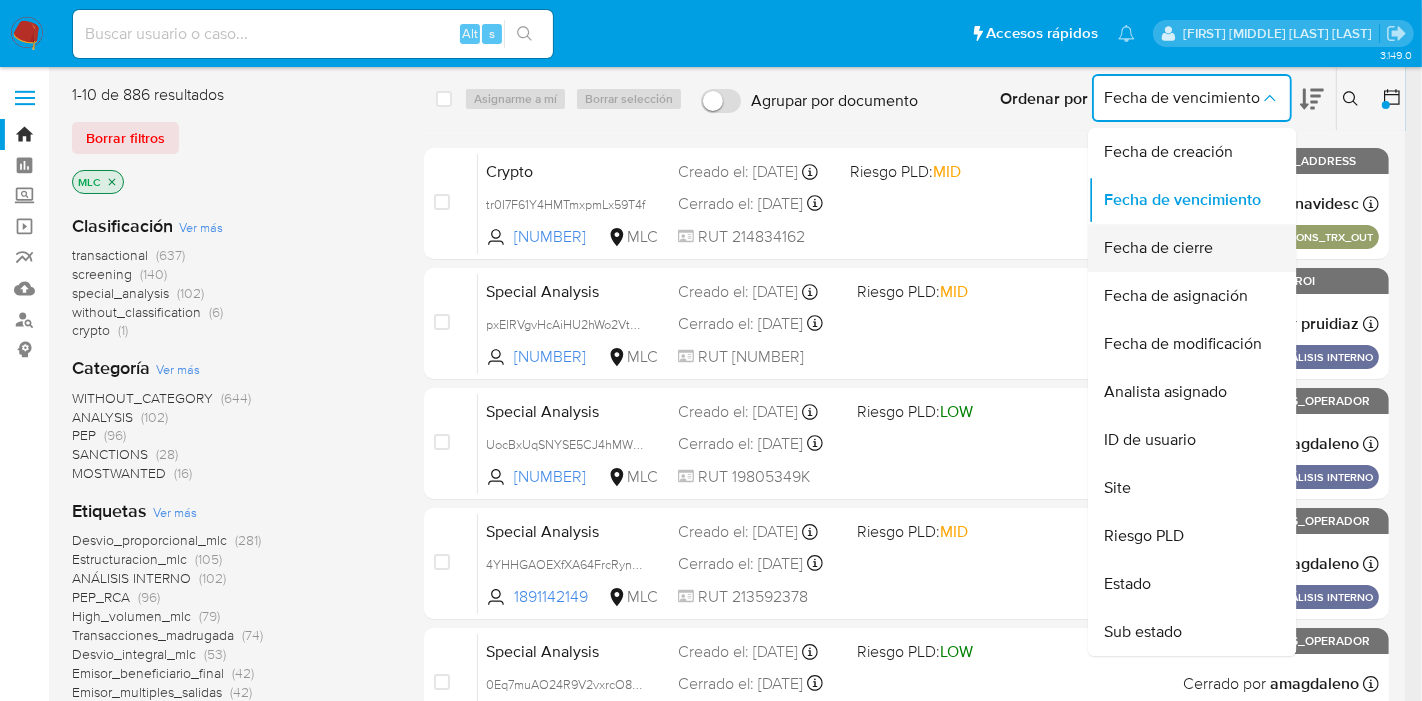 click on "Fecha de cierre" at bounding box center [1158, 248] 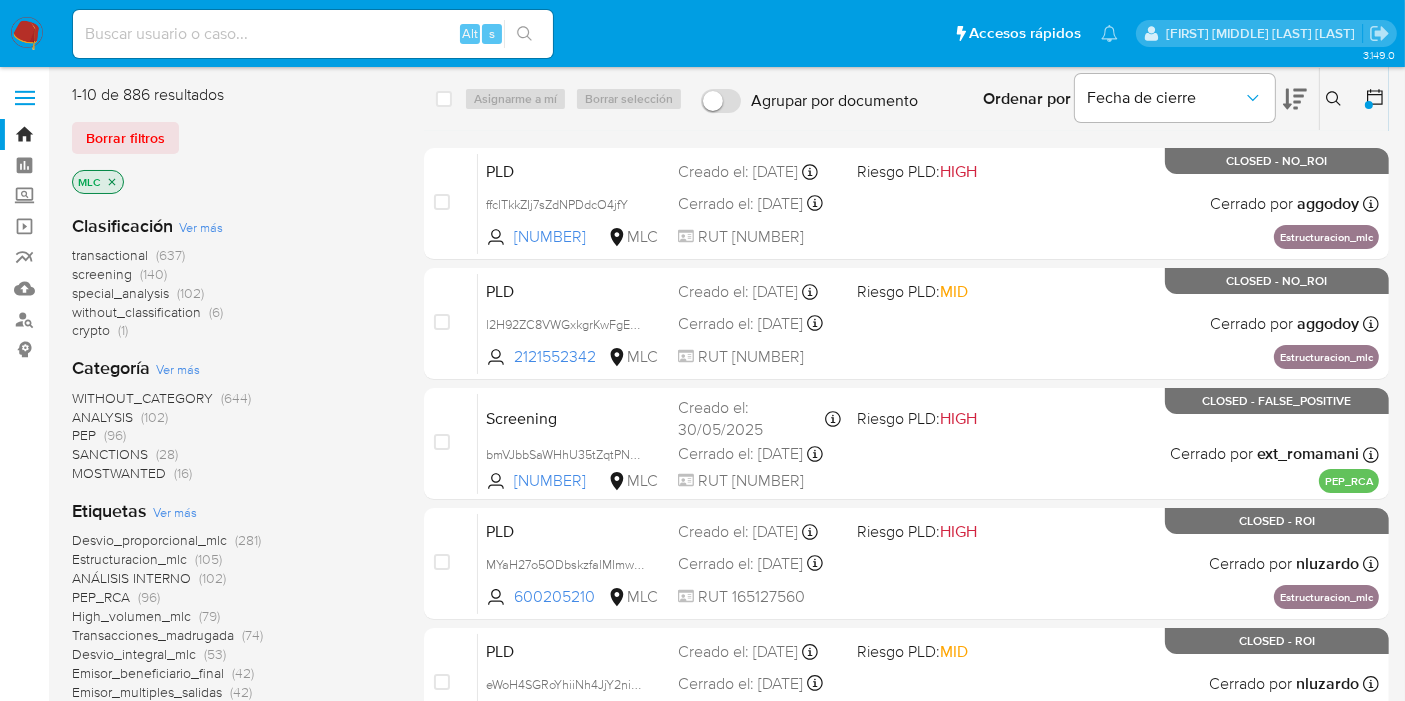 click on "MLC" at bounding box center (98, 182) 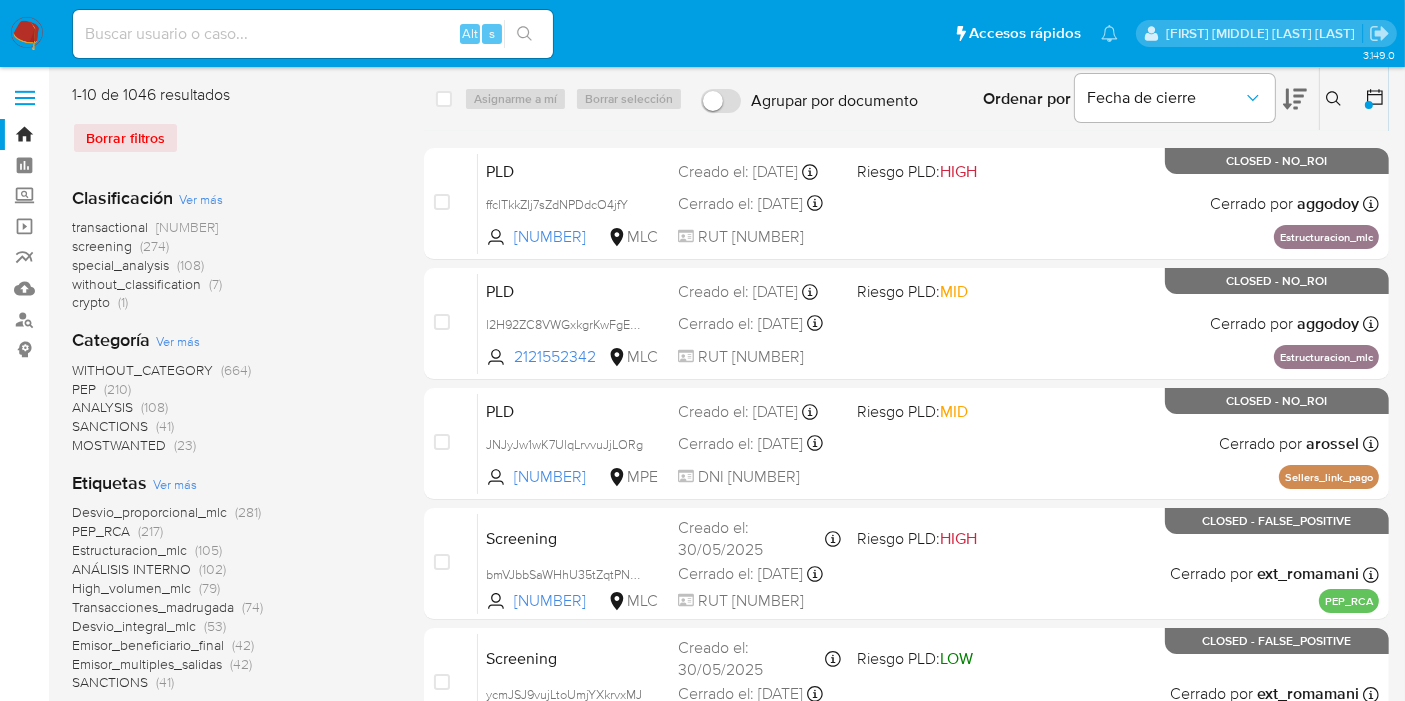click at bounding box center (27, 34) 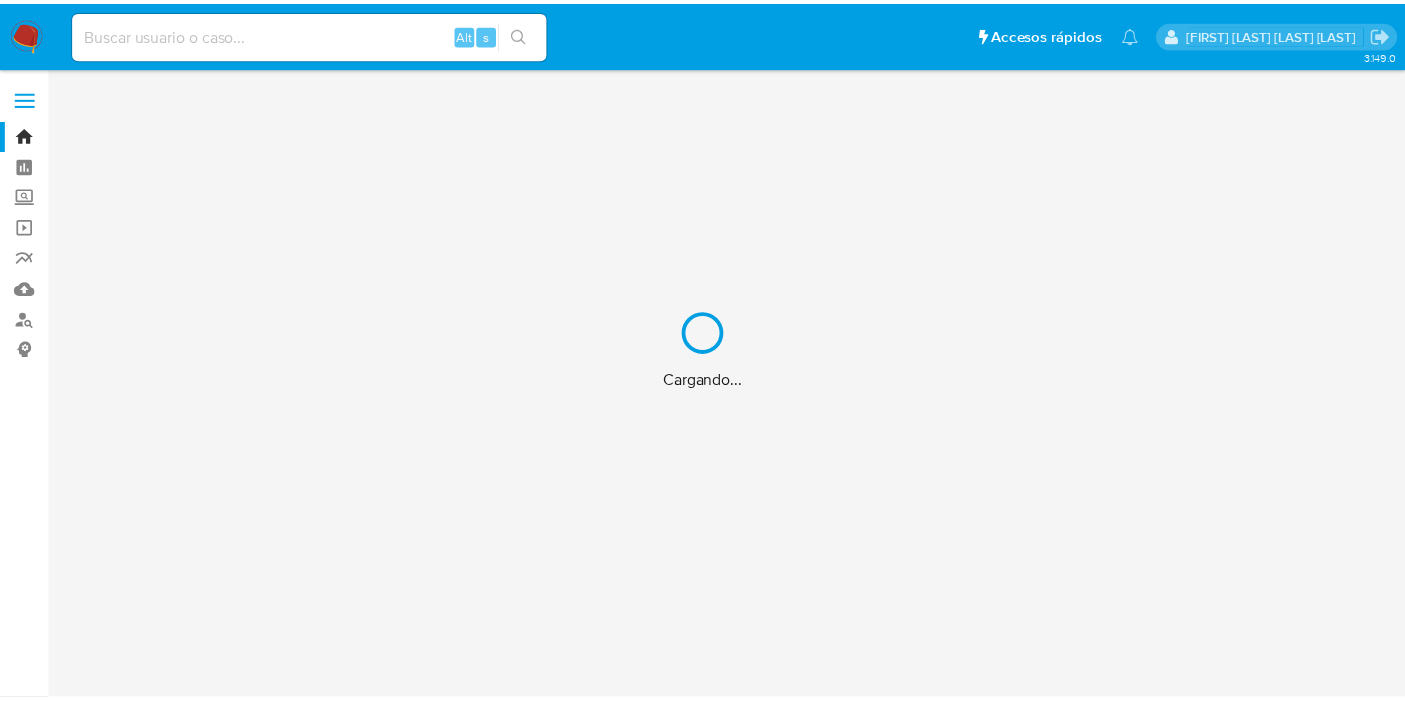scroll, scrollTop: 0, scrollLeft: 0, axis: both 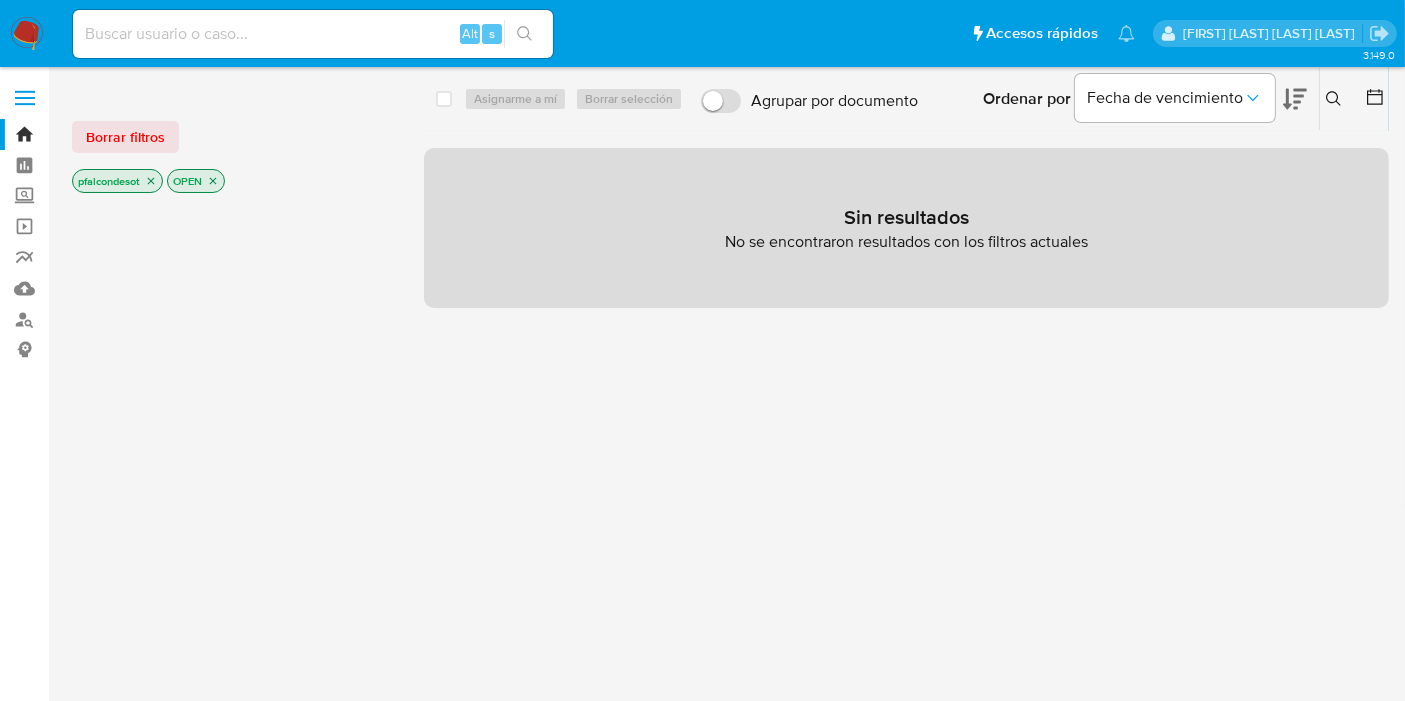 click 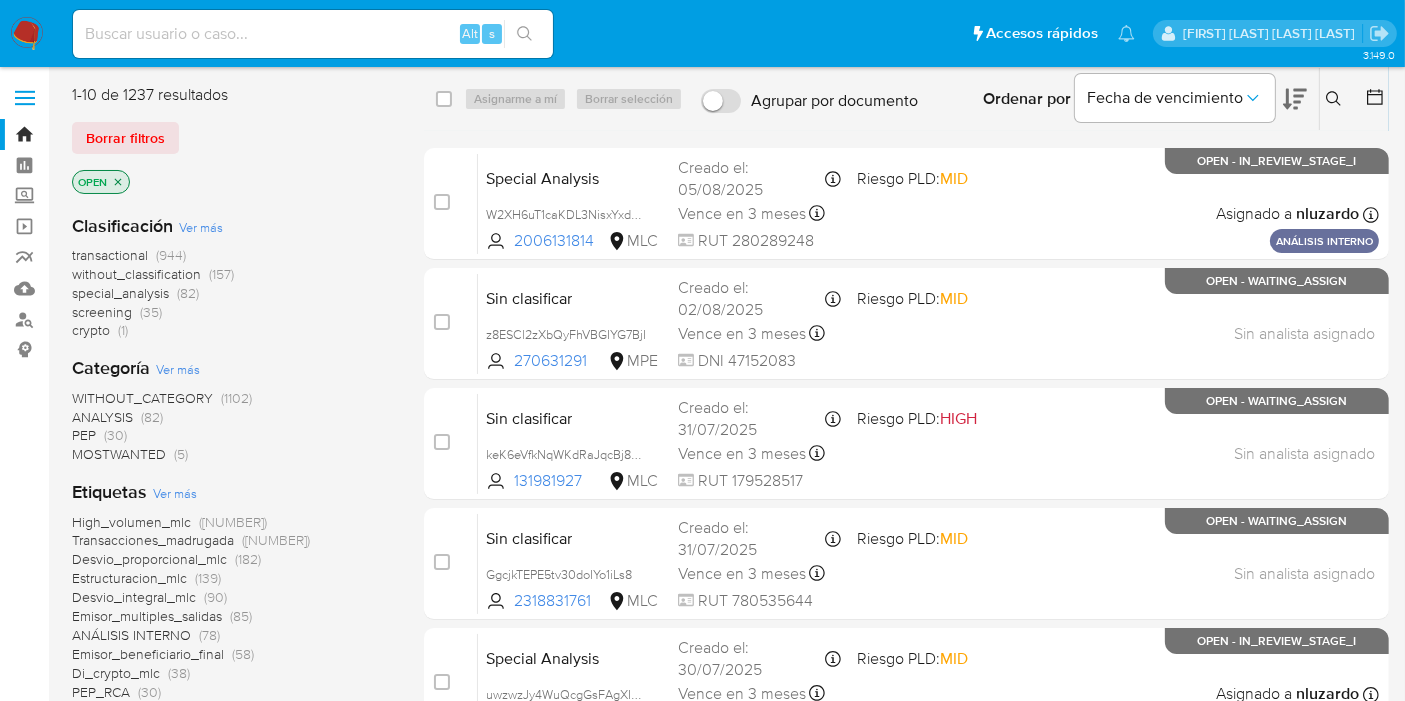 click 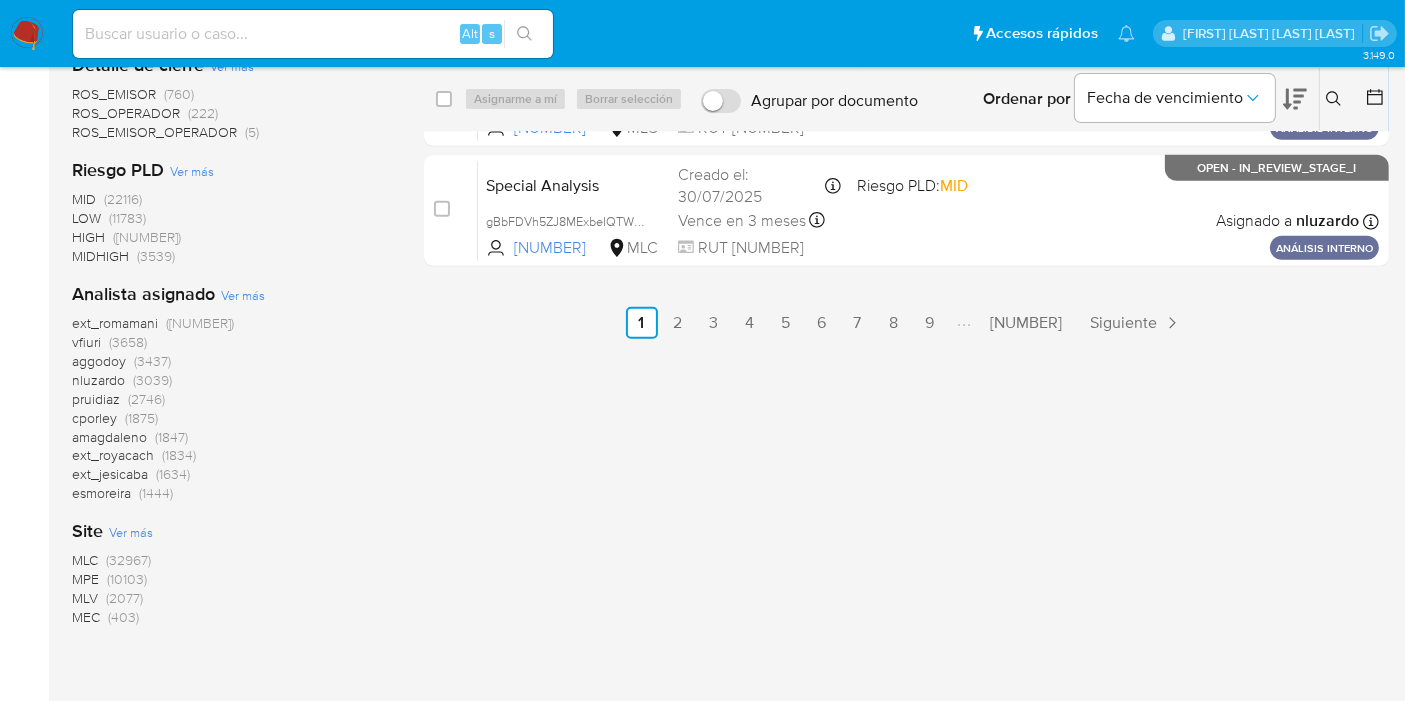 scroll, scrollTop: 1107, scrollLeft: 0, axis: vertical 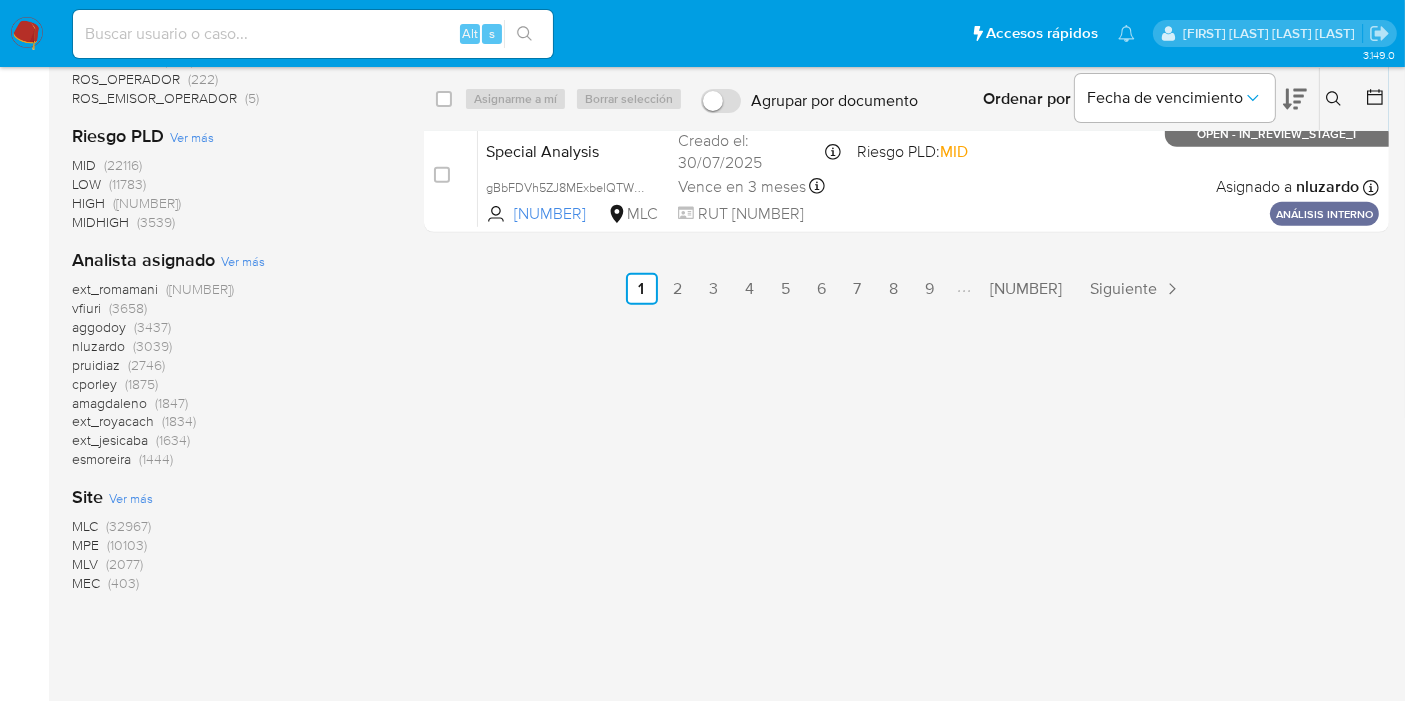 click on "MLC" at bounding box center (85, 526) 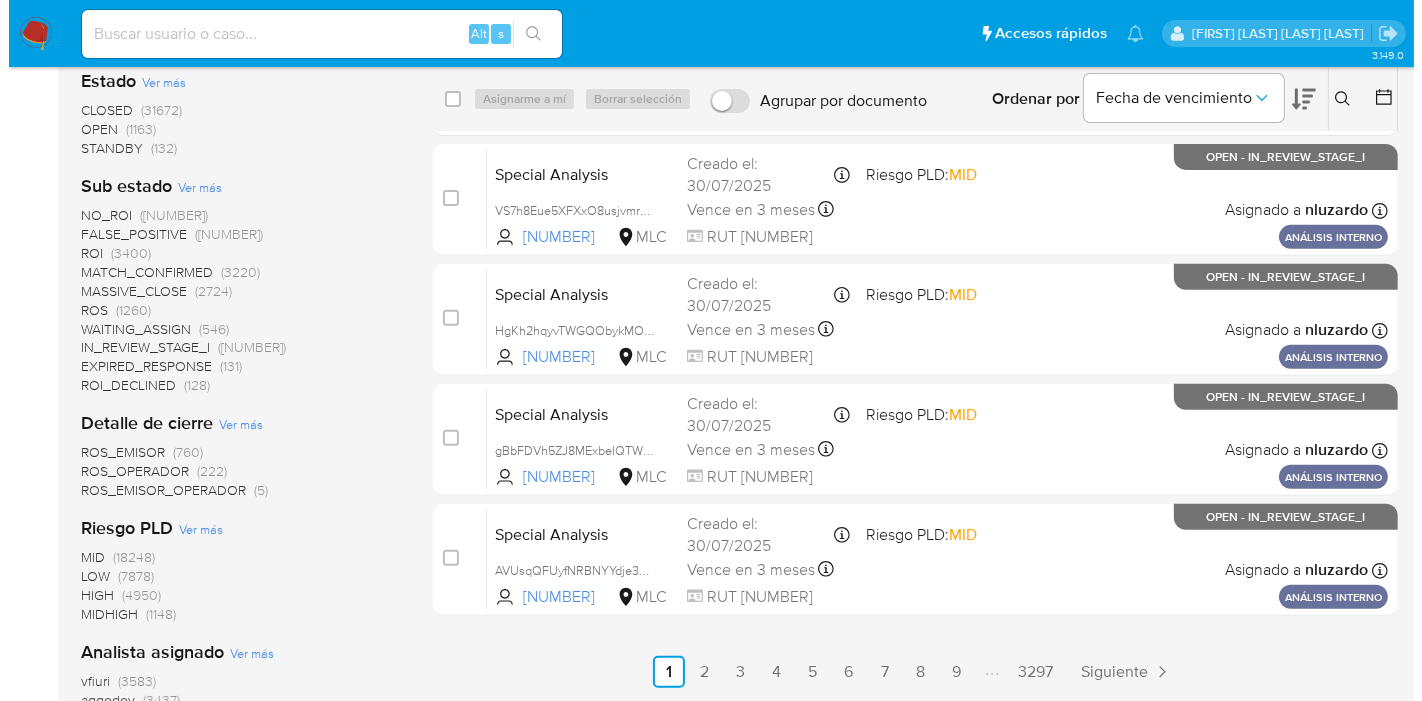 scroll, scrollTop: 659, scrollLeft: 0, axis: vertical 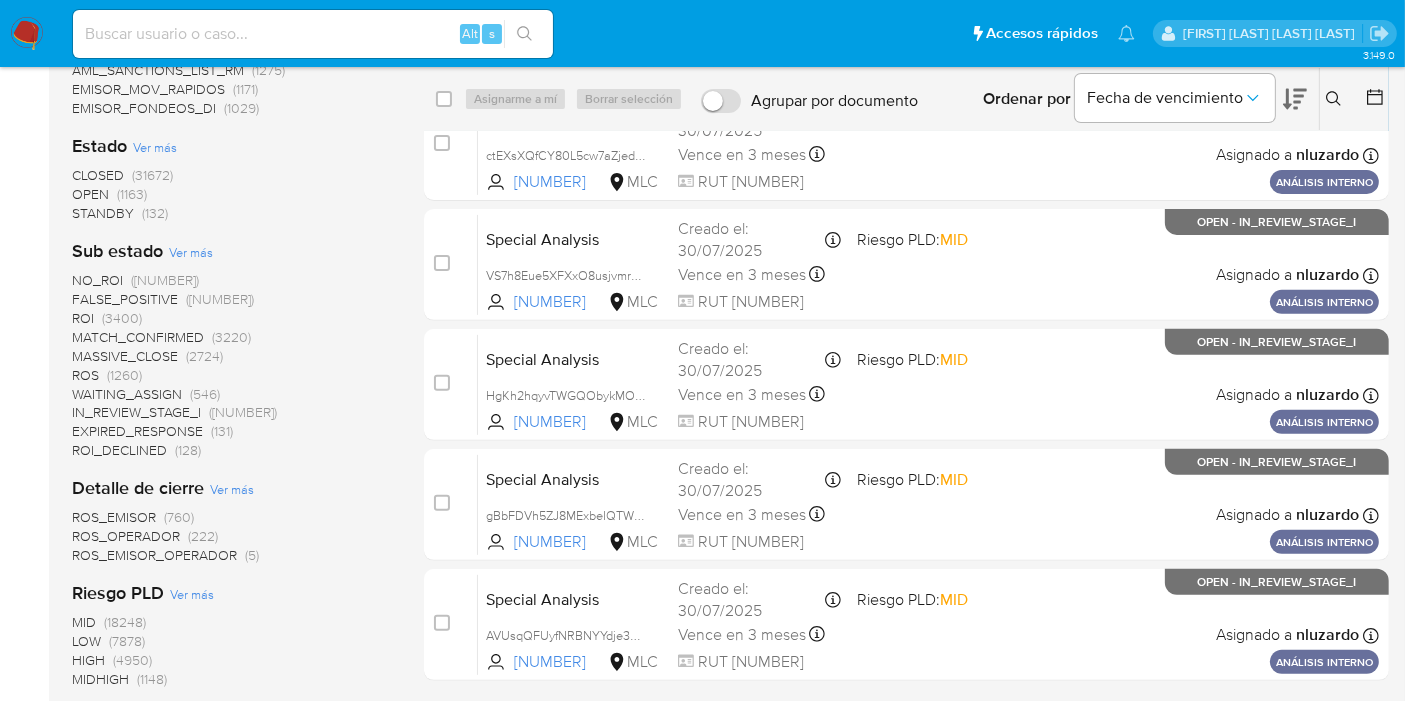 click on "Ver más" at bounding box center [155, 147] 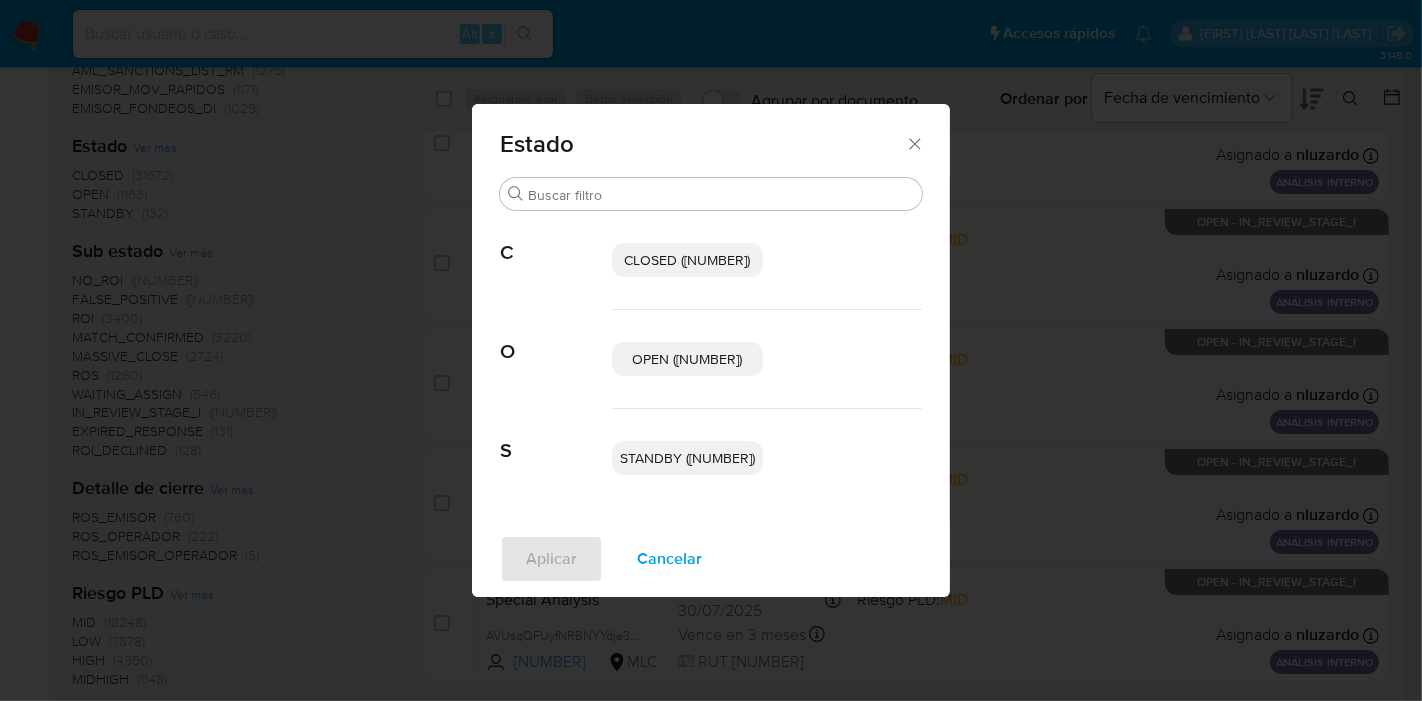 drag, startPoint x: 721, startPoint y: 361, endPoint x: 720, endPoint y: 461, distance: 100.005 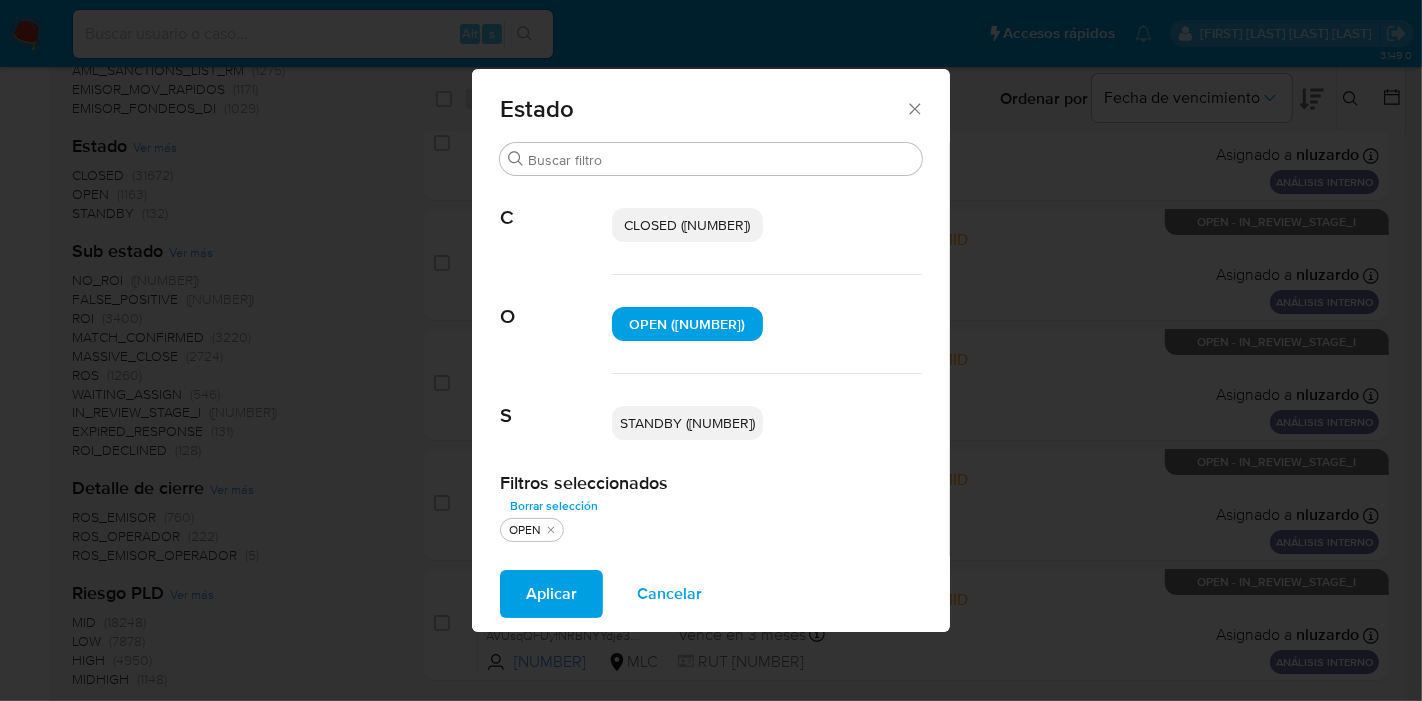 click on "STANDBY ([NUMBER])" at bounding box center [687, 423] 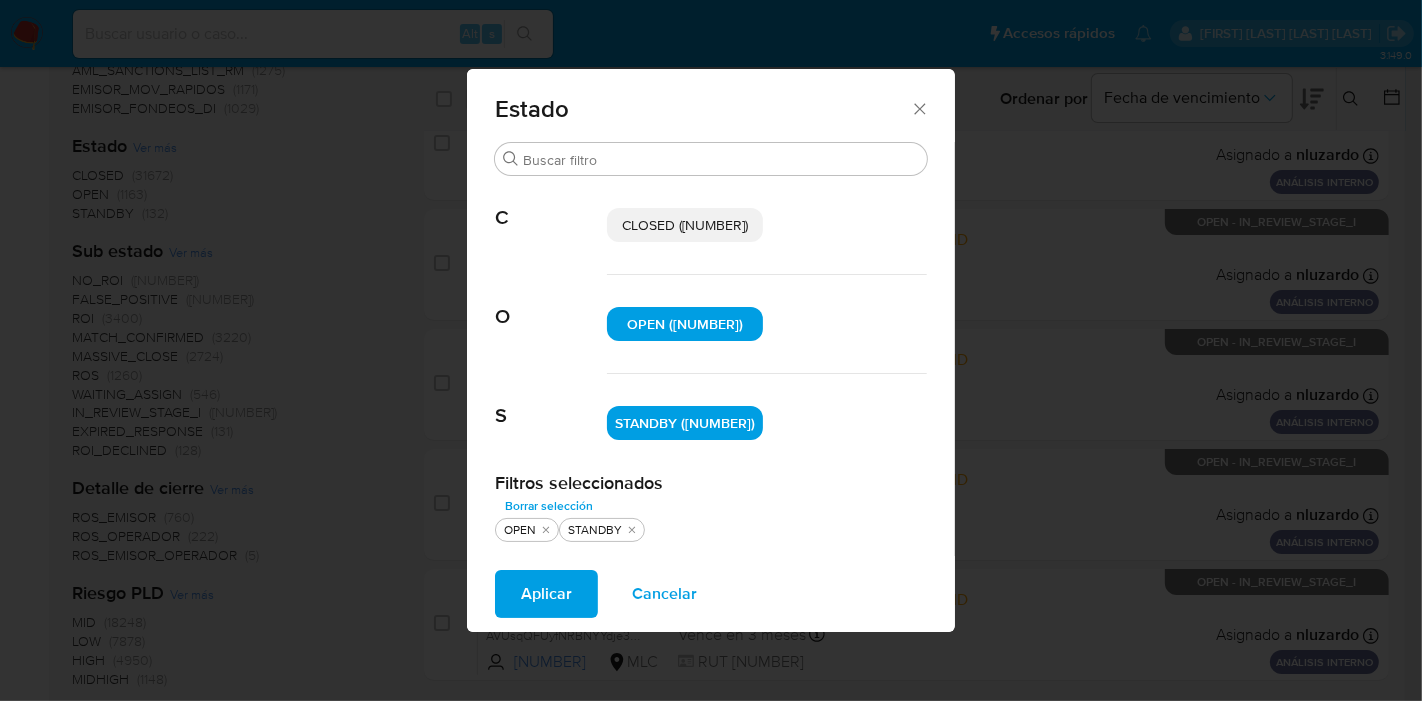 click on "Aplicar" at bounding box center [546, 594] 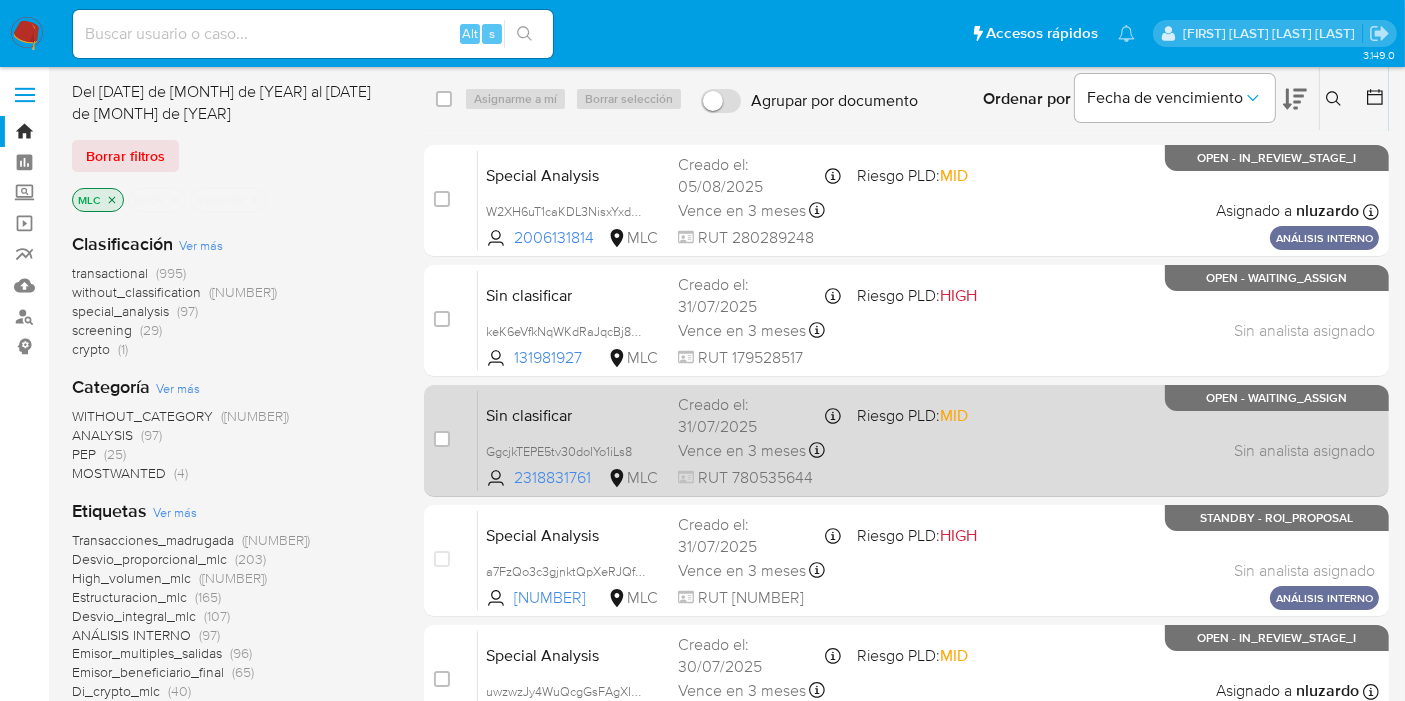scroll, scrollTop: 0, scrollLeft: 0, axis: both 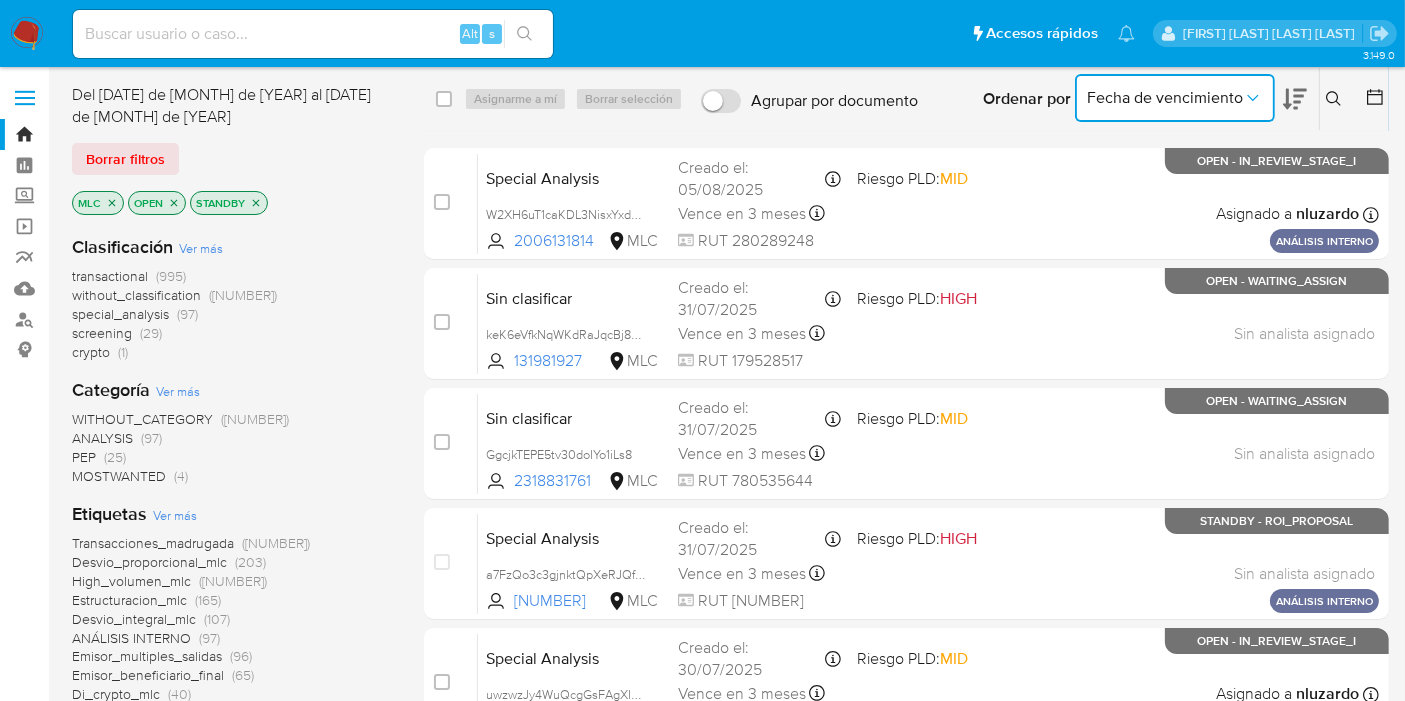 click on "Fecha de vencimiento" at bounding box center (1165, 98) 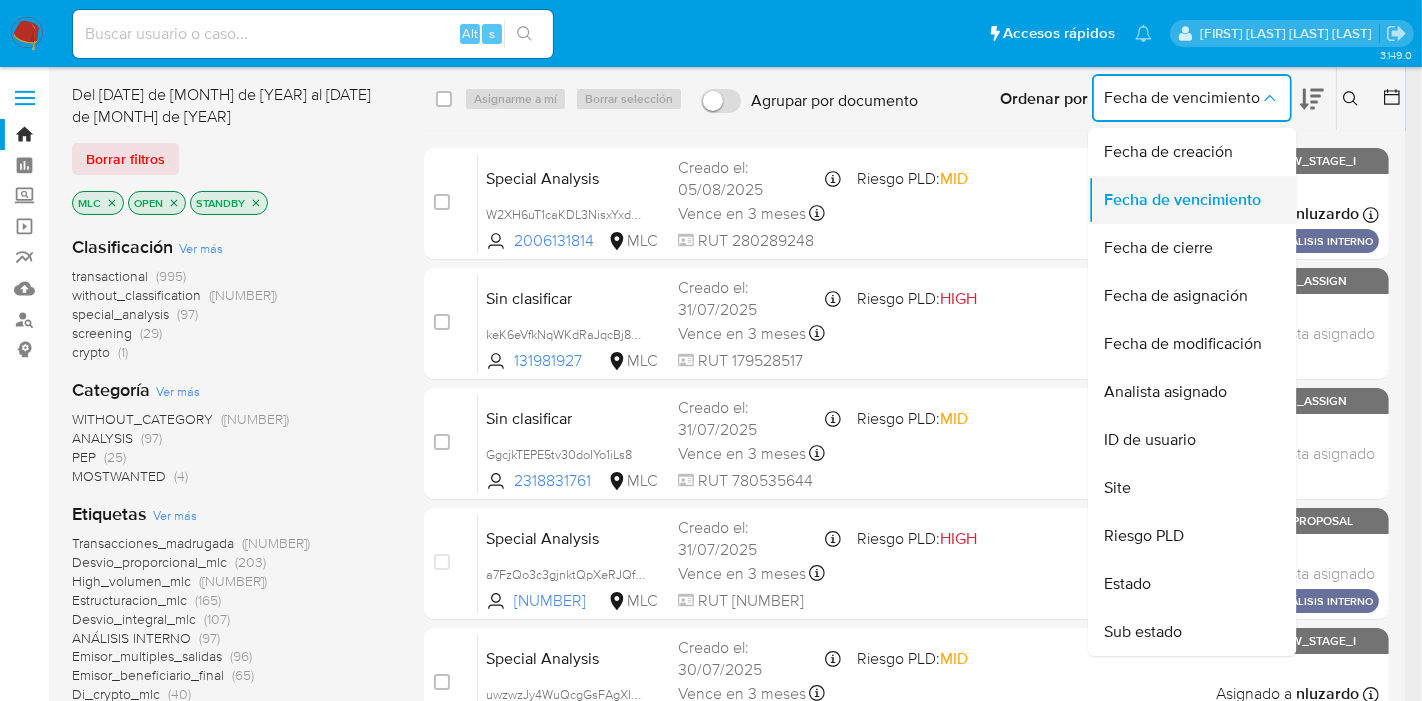 click on "Fecha de vencimiento" at bounding box center [1182, 200] 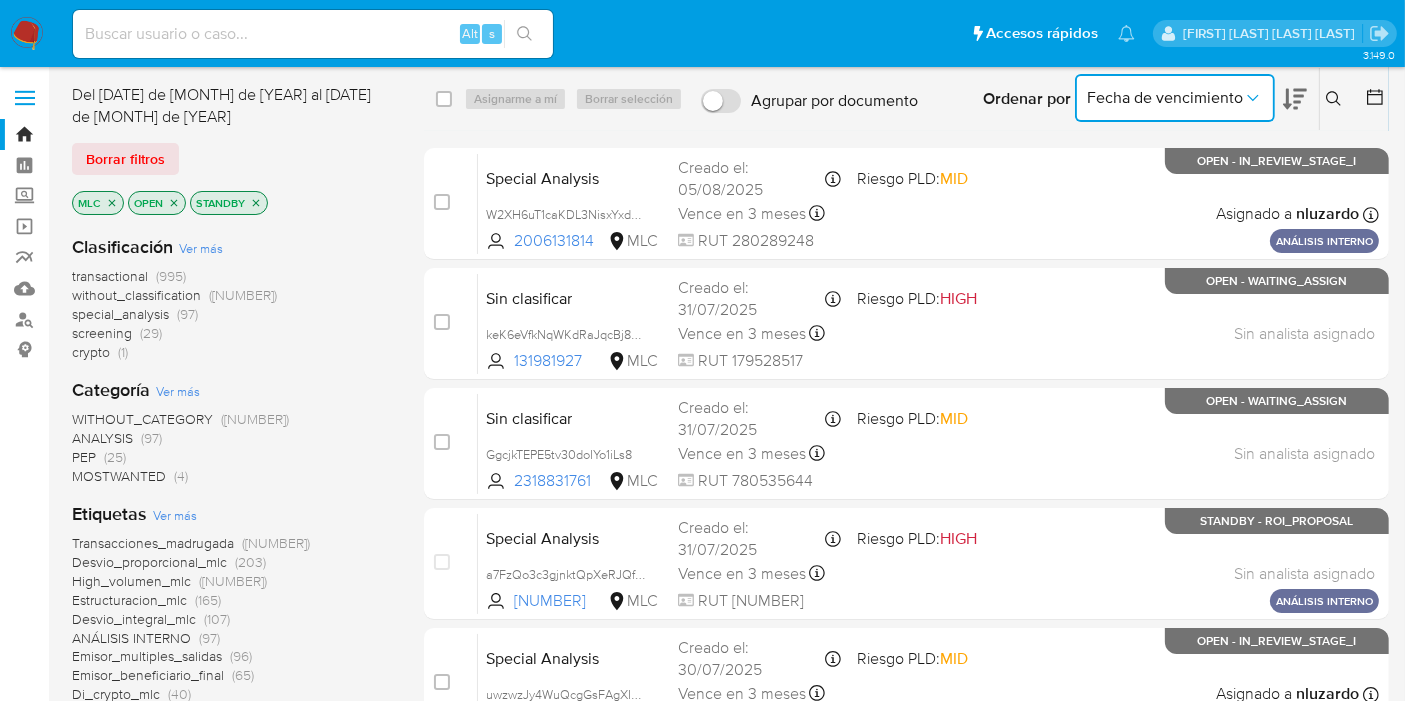 click on "Fecha de vencimiento" at bounding box center [1165, 98] 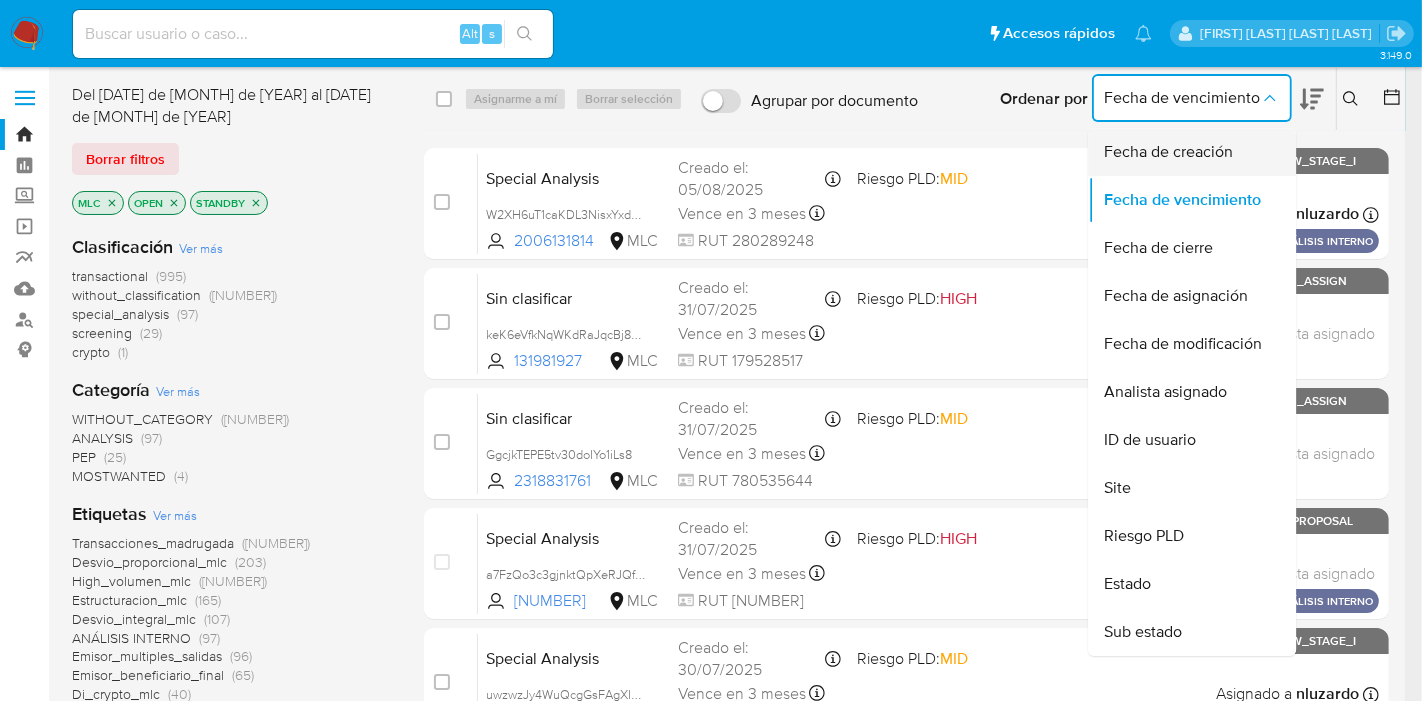 click on "Fecha de creación" at bounding box center (1168, 152) 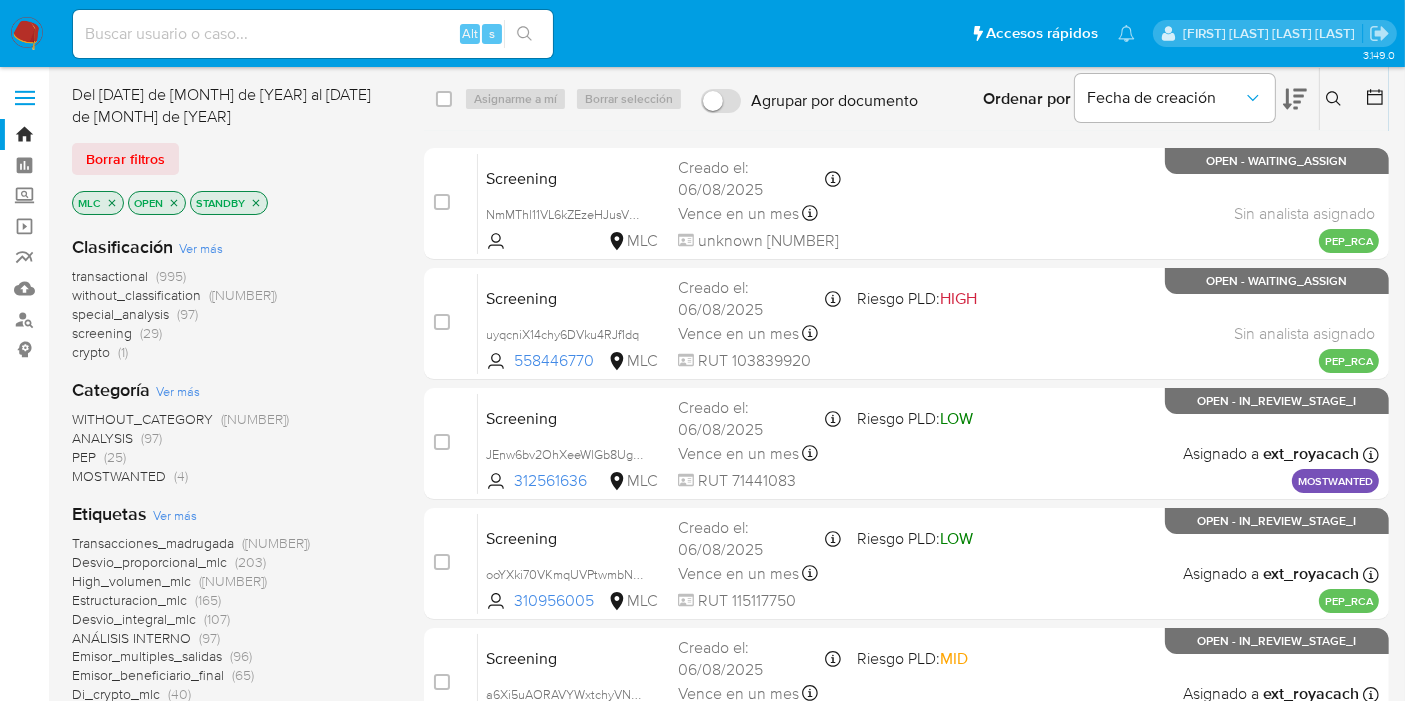 click 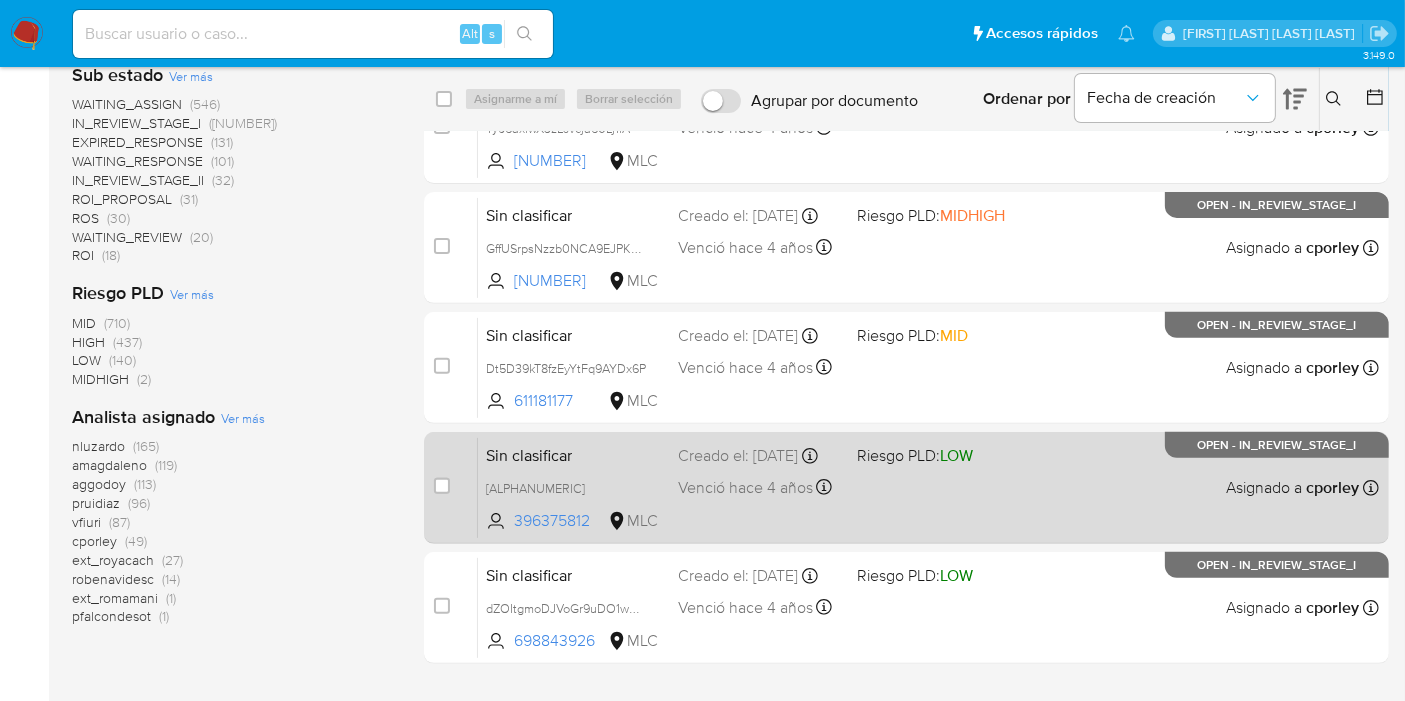 scroll, scrollTop: 722, scrollLeft: 0, axis: vertical 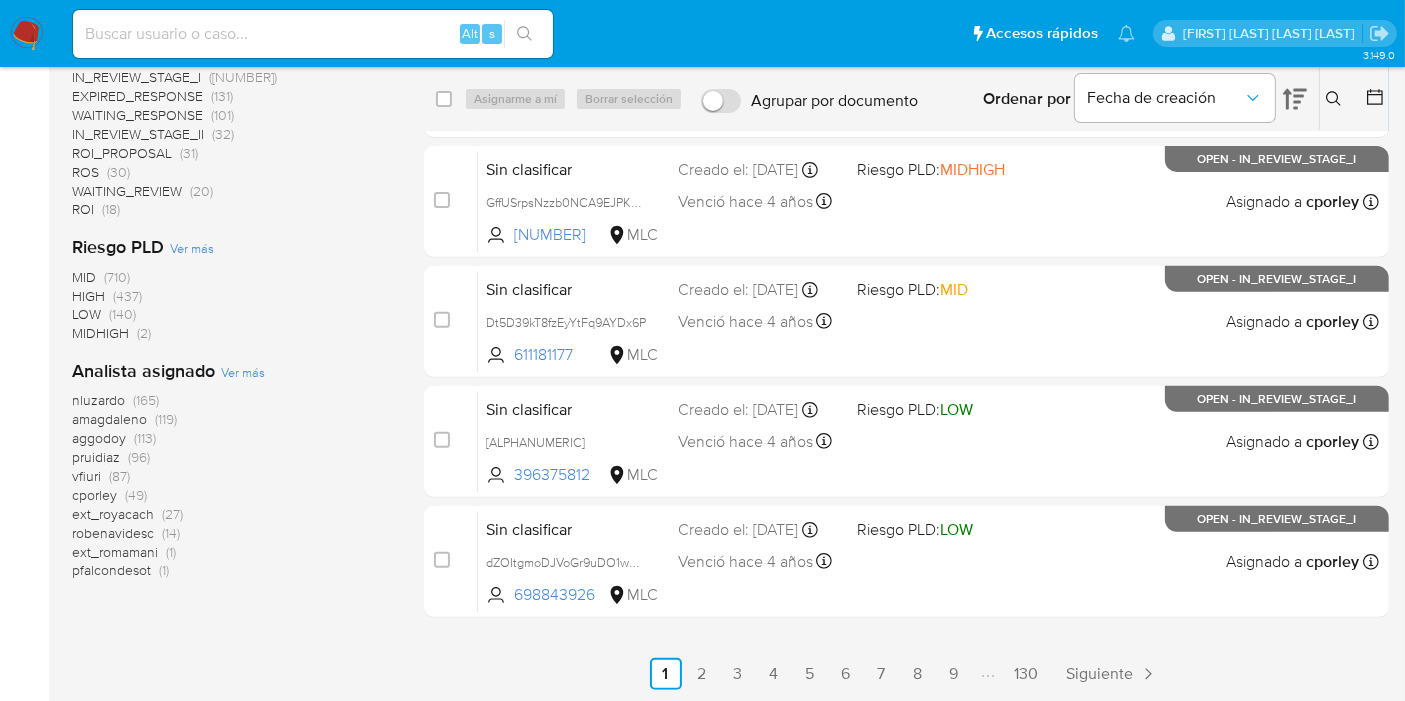 click 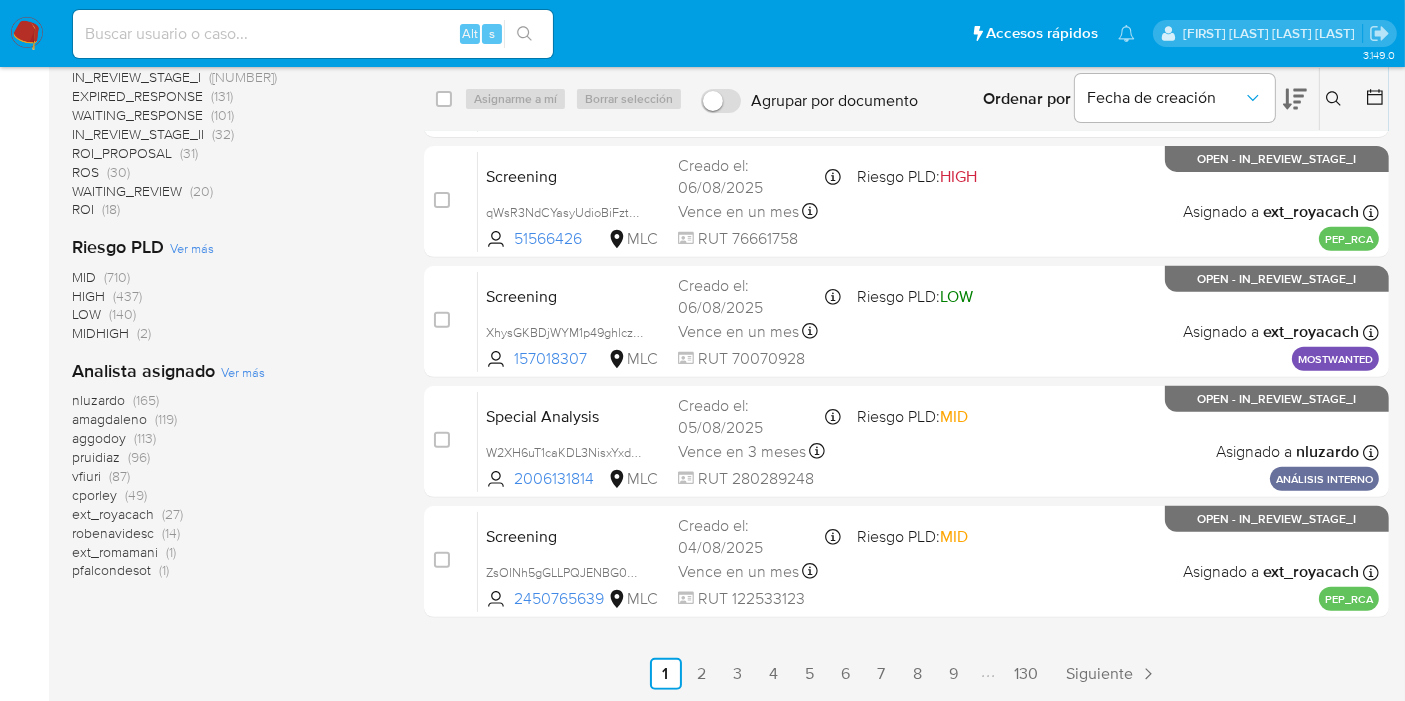 click 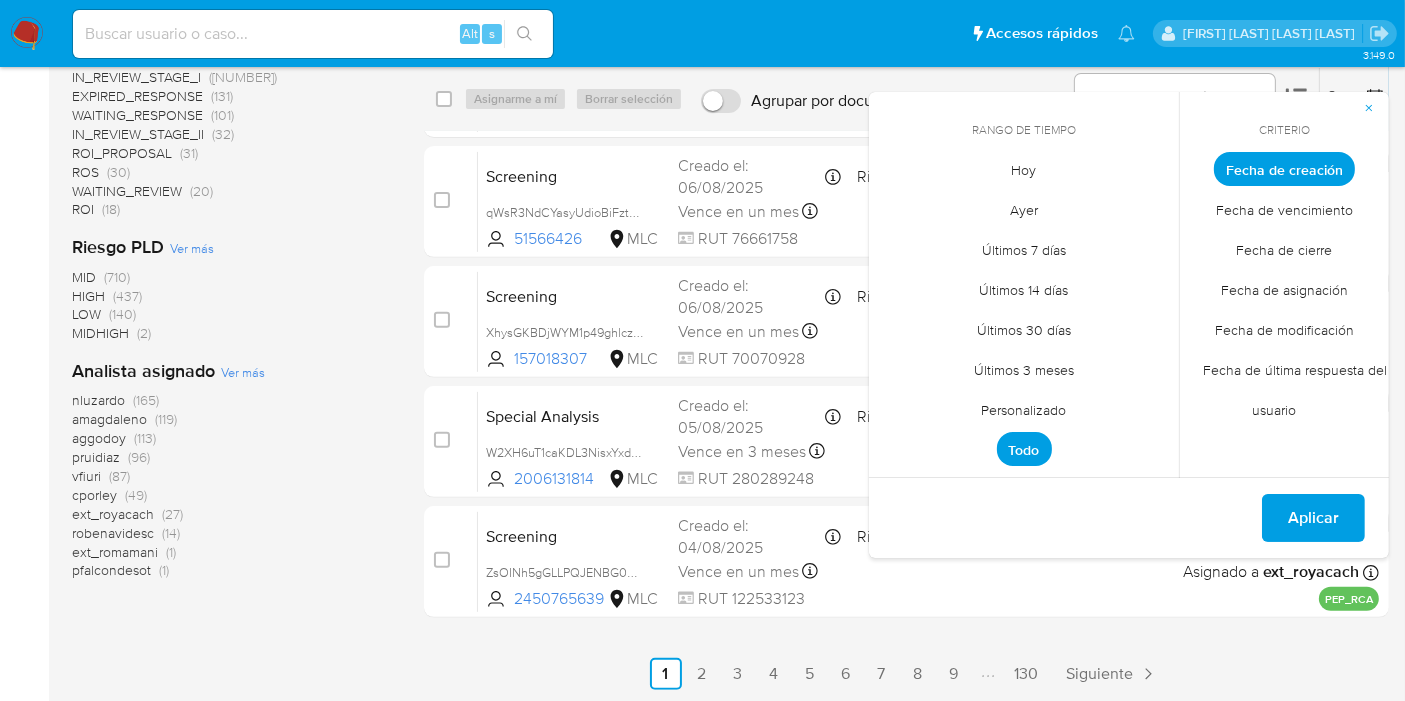 click on "Fecha de cierre" at bounding box center (1285, 250) 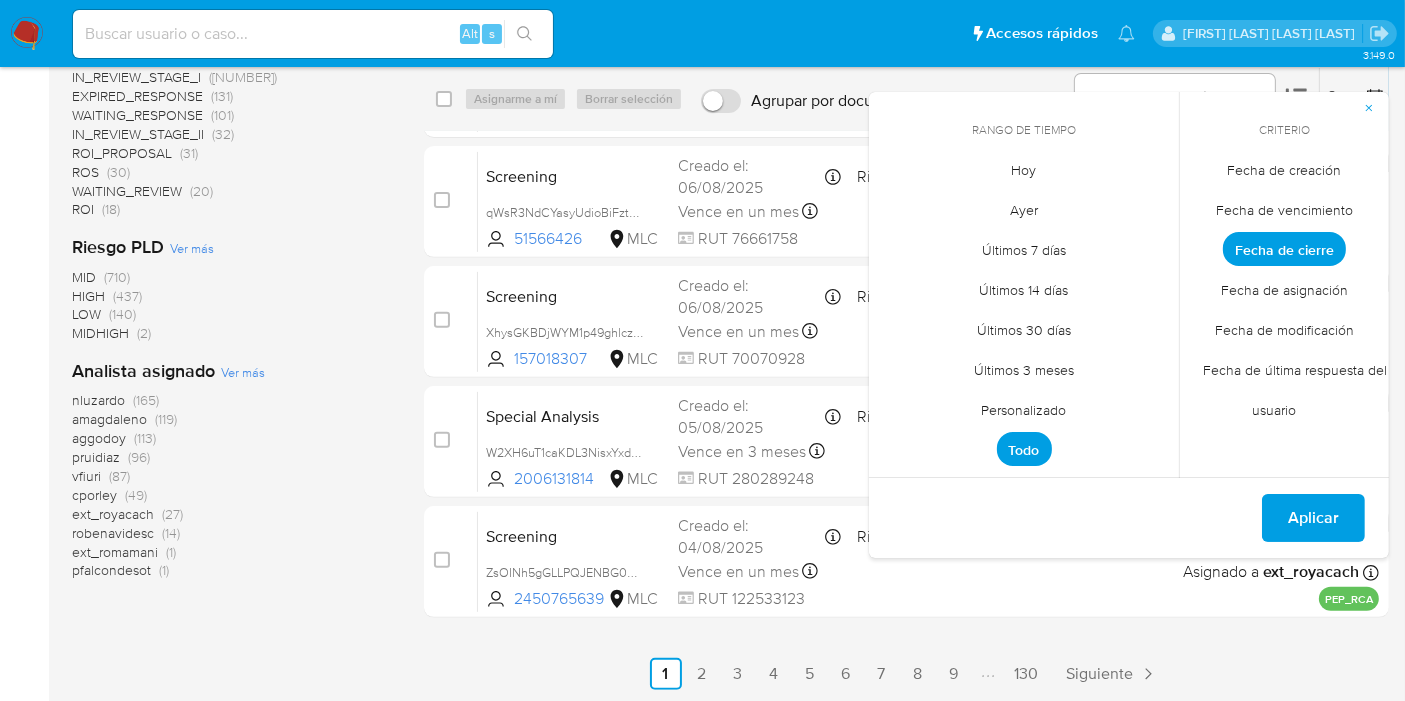 click on "Fecha de creación" at bounding box center (1285, 170) 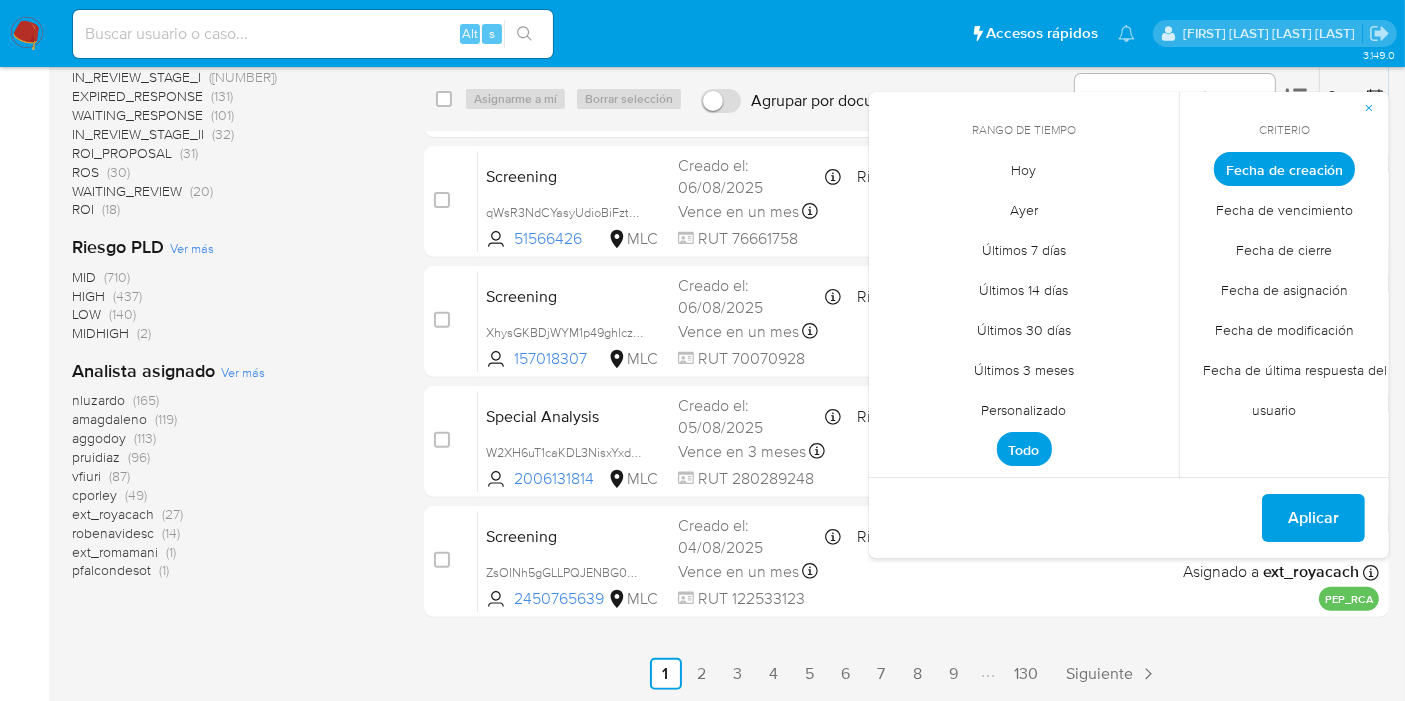 click on "Personalizado" at bounding box center [1024, 410] 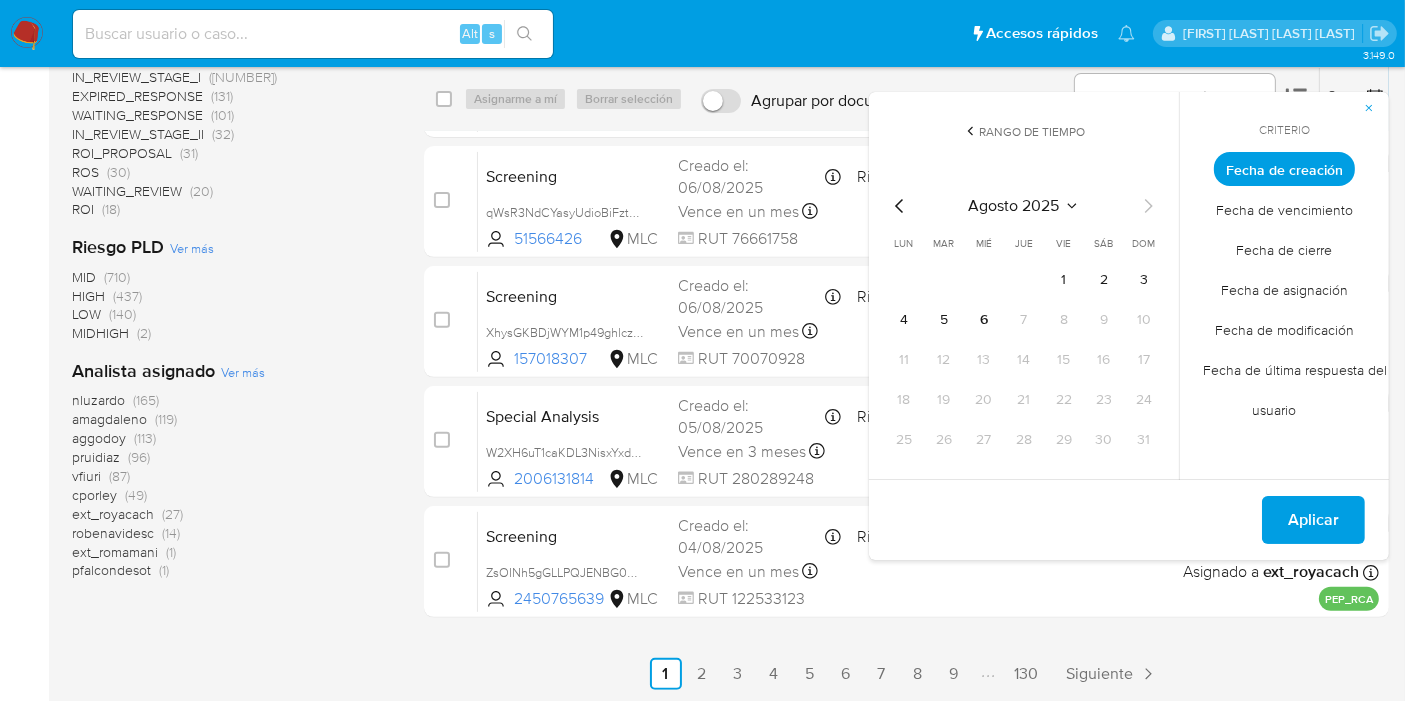 click 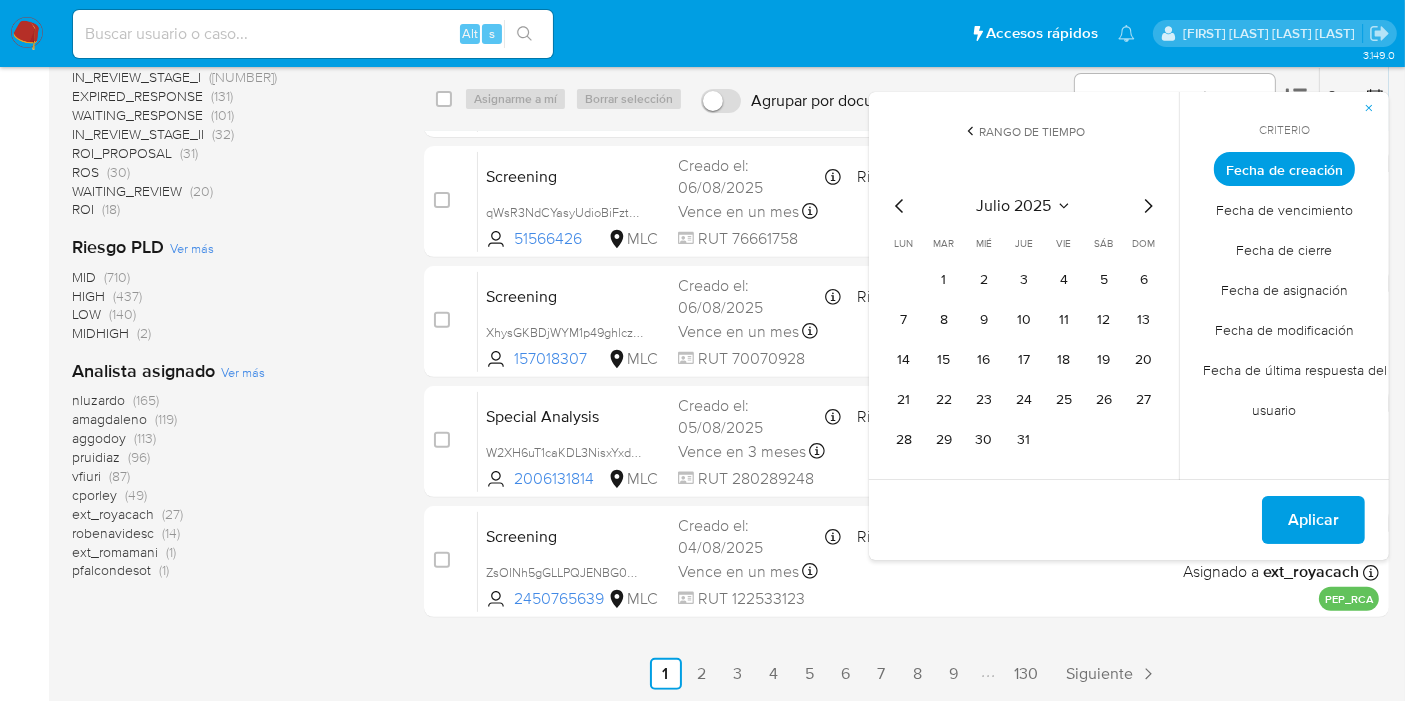 click 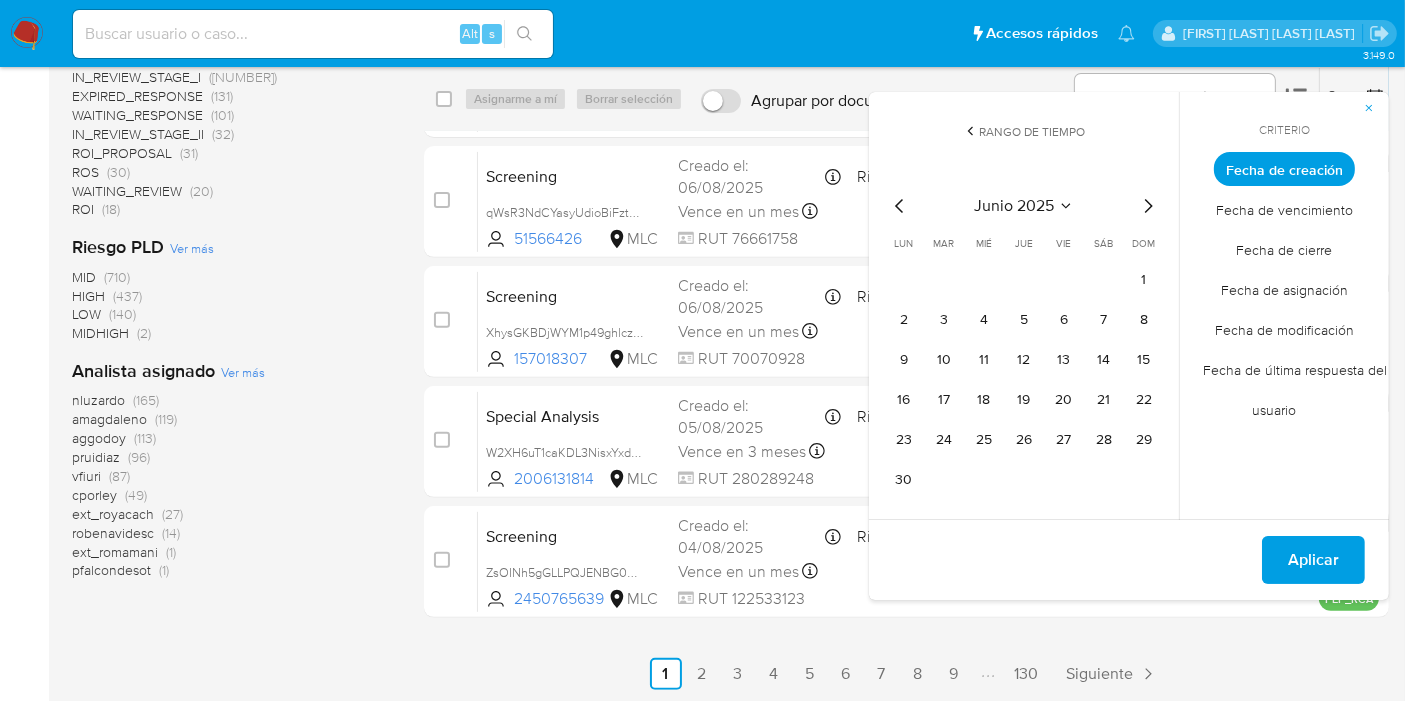 click 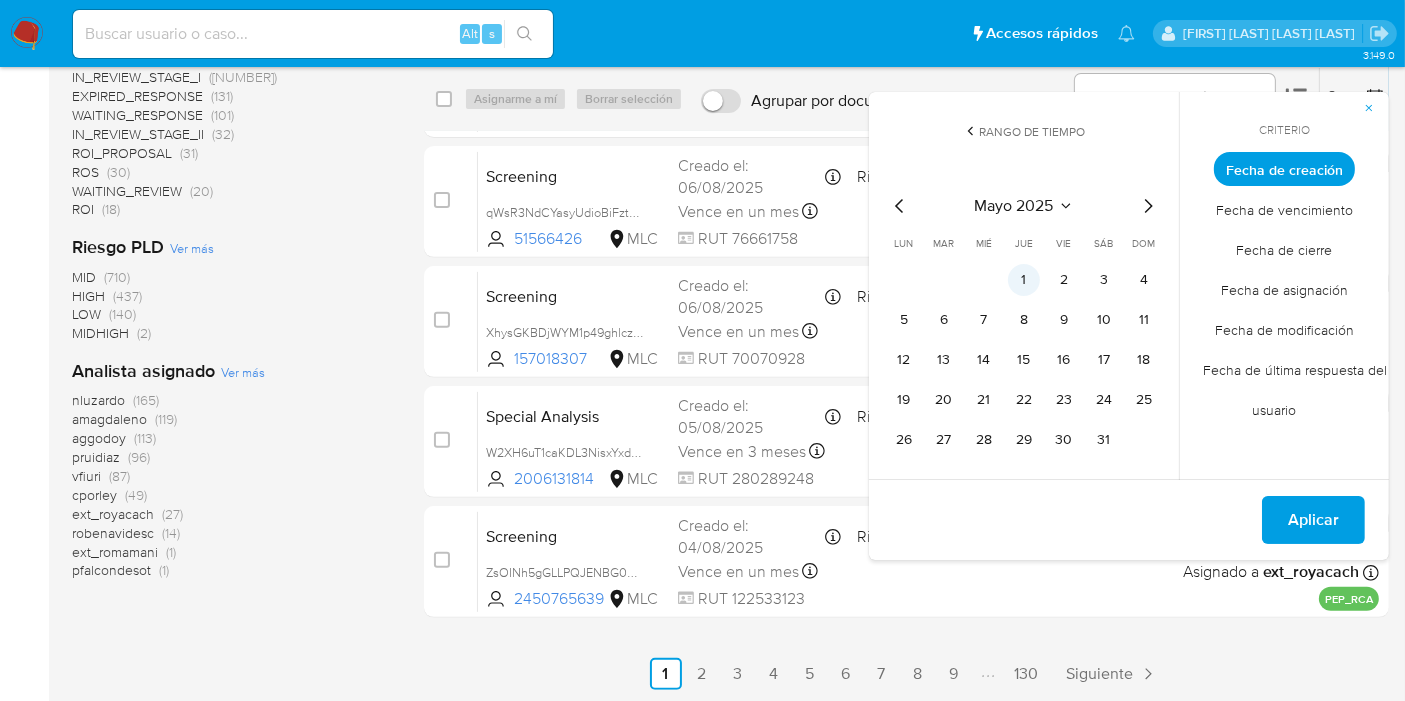 drag, startPoint x: 1025, startPoint y: 279, endPoint x: 1062, endPoint y: 355, distance: 84.5281 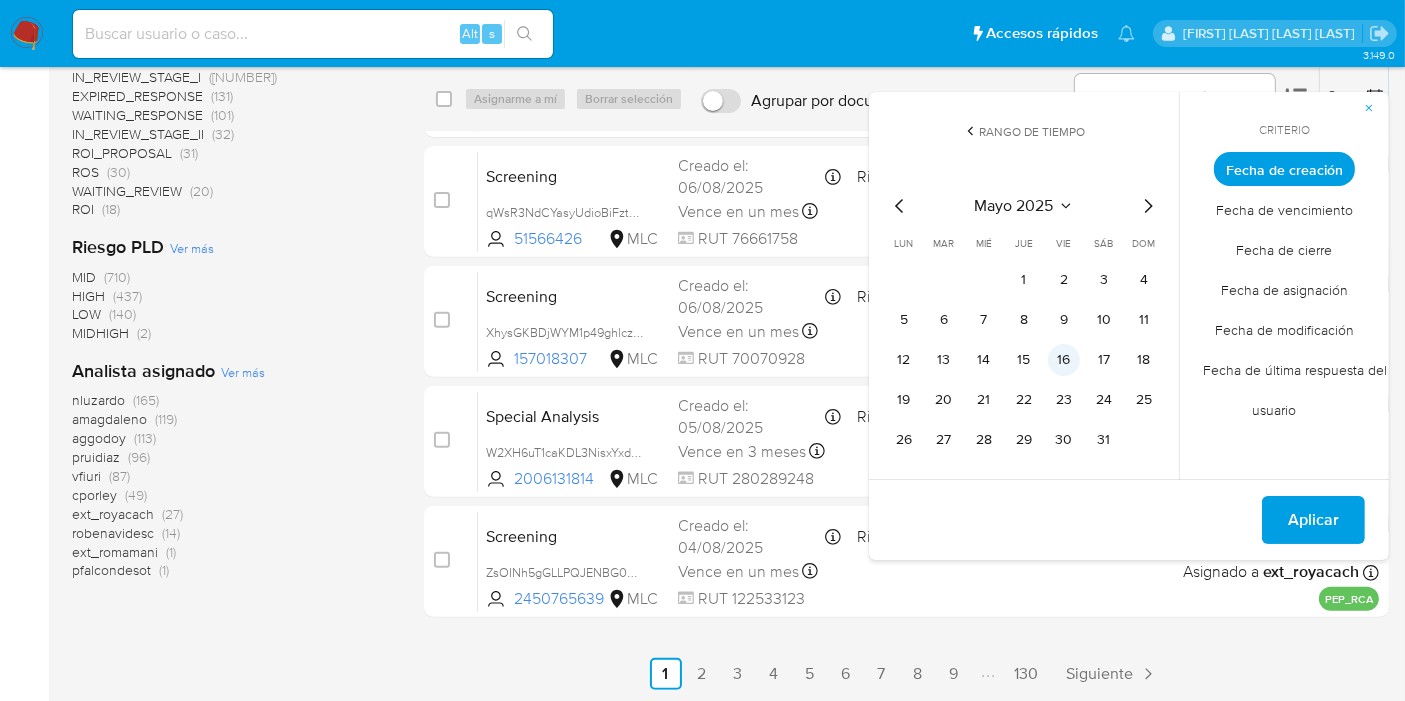 click on "1" at bounding box center (1024, 280) 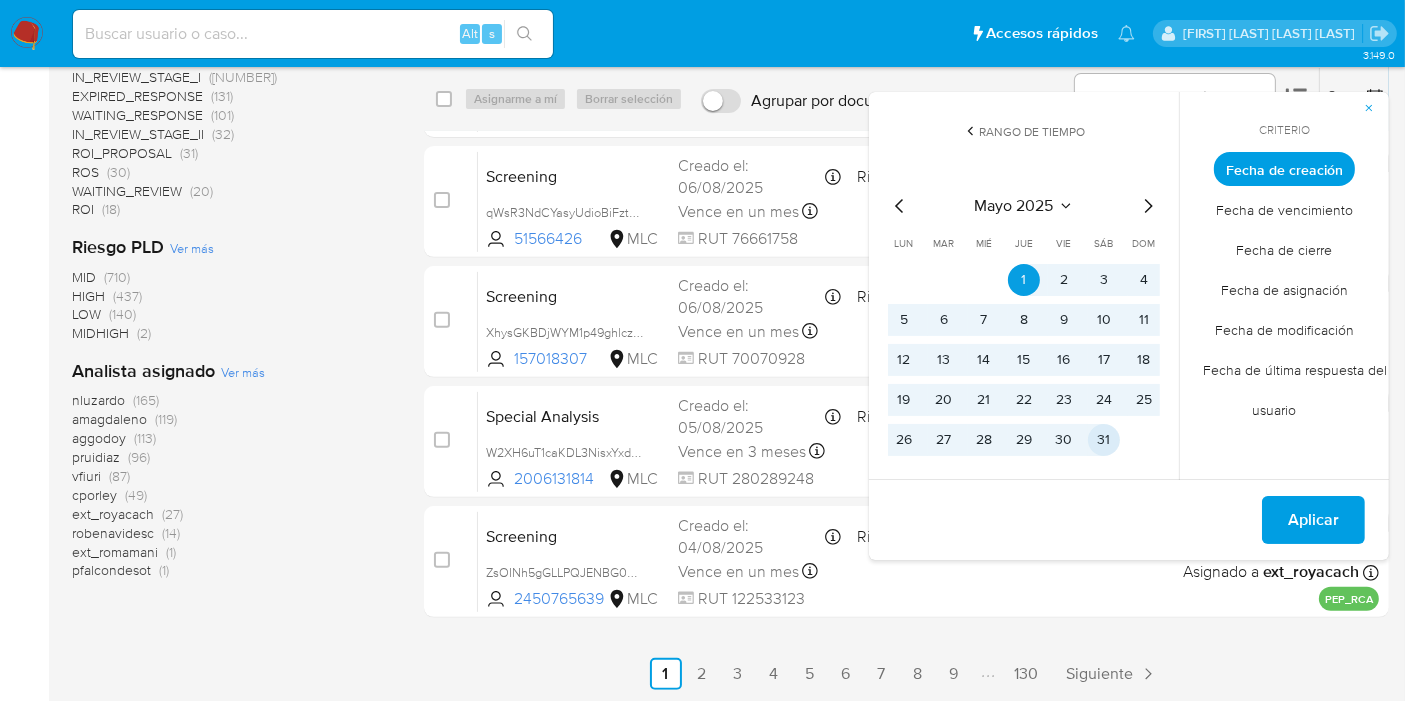 click on "31" at bounding box center (1104, 440) 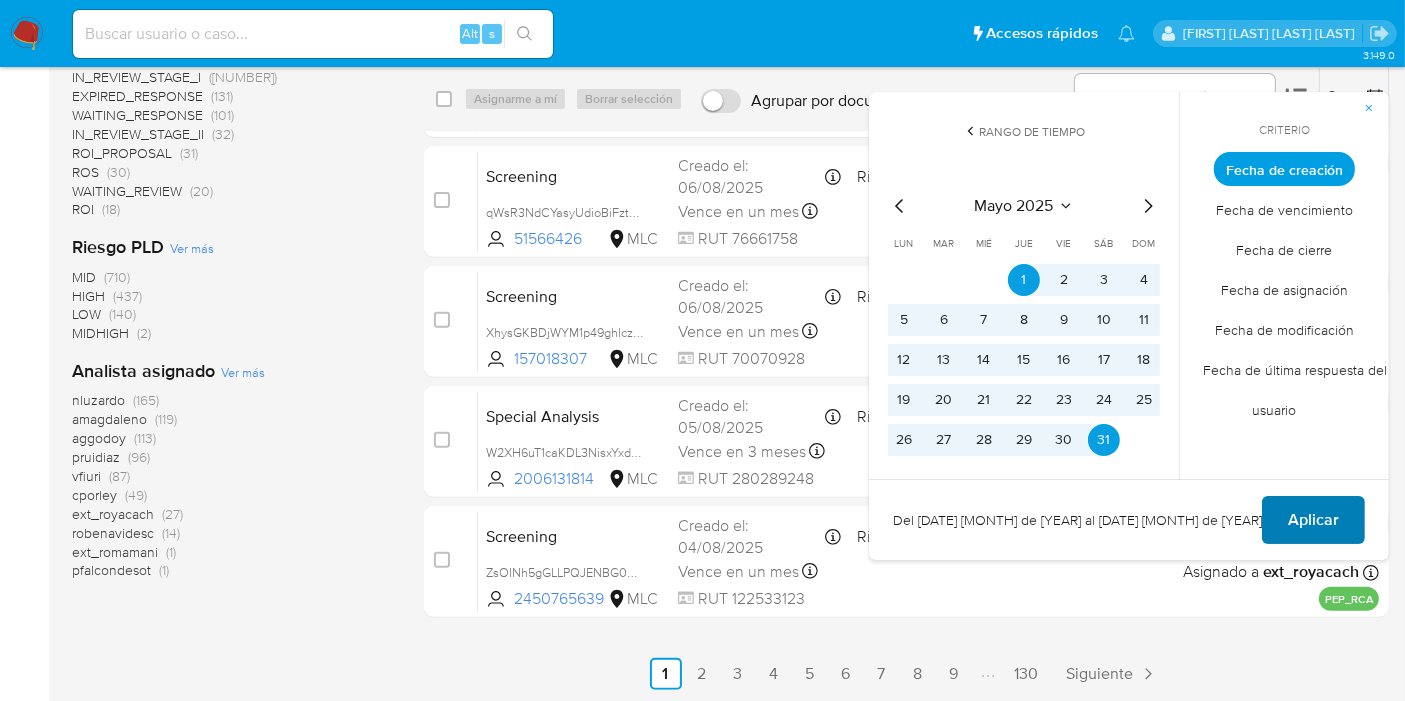 click on "Aplicar" at bounding box center (1313, 520) 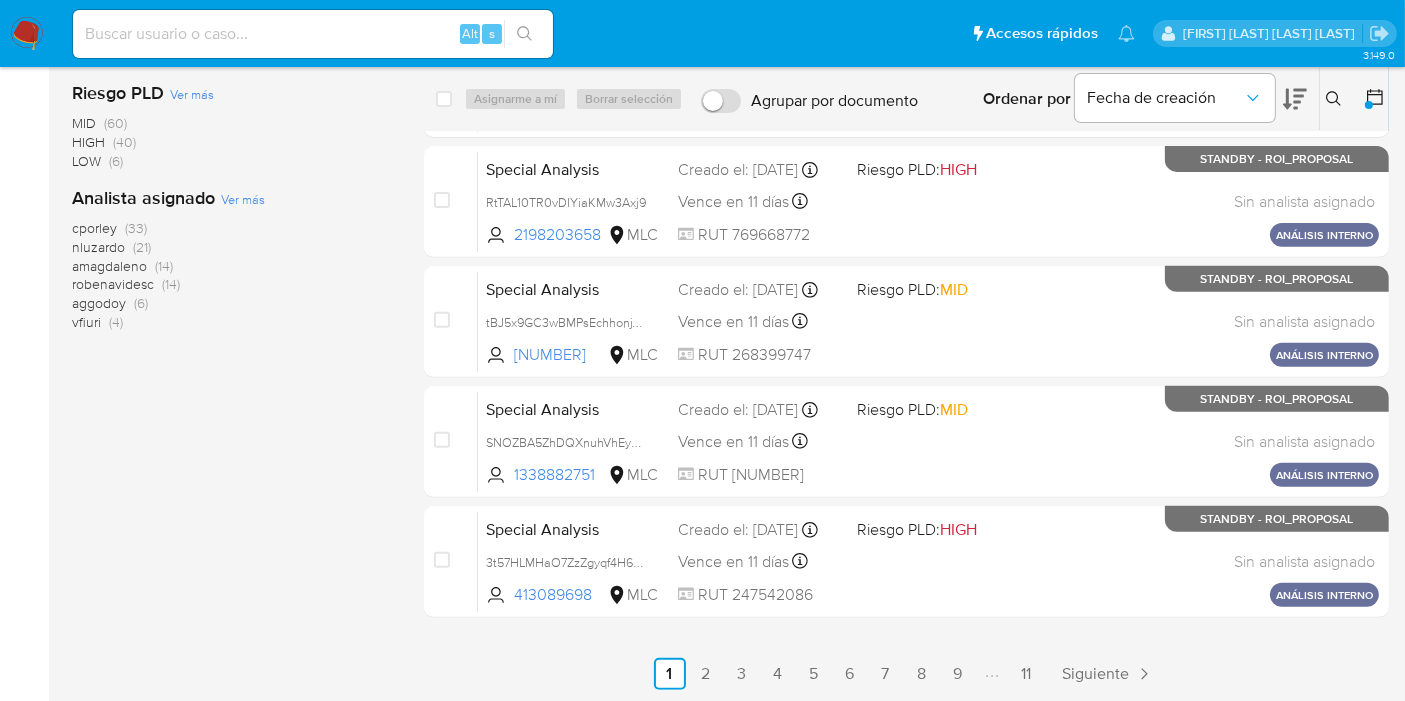 scroll, scrollTop: 0, scrollLeft: 0, axis: both 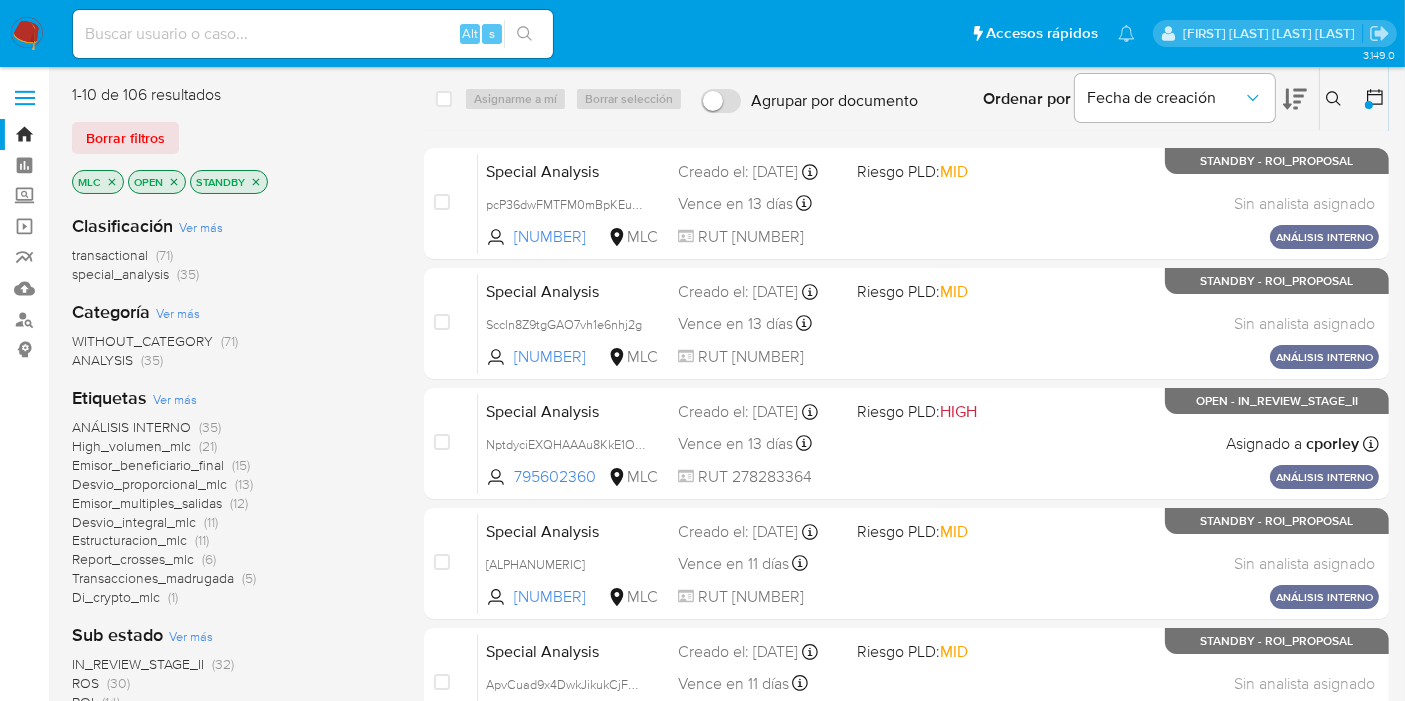 click 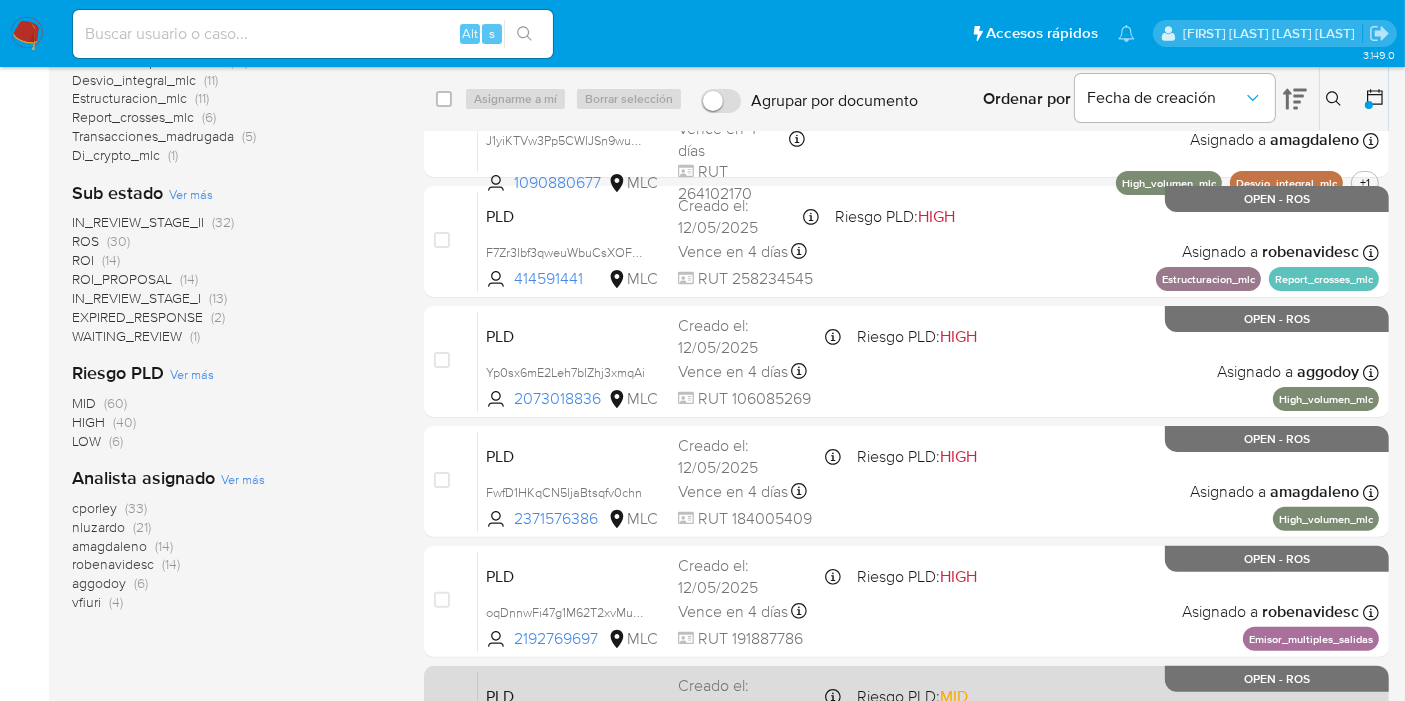 scroll, scrollTop: 444, scrollLeft: 0, axis: vertical 